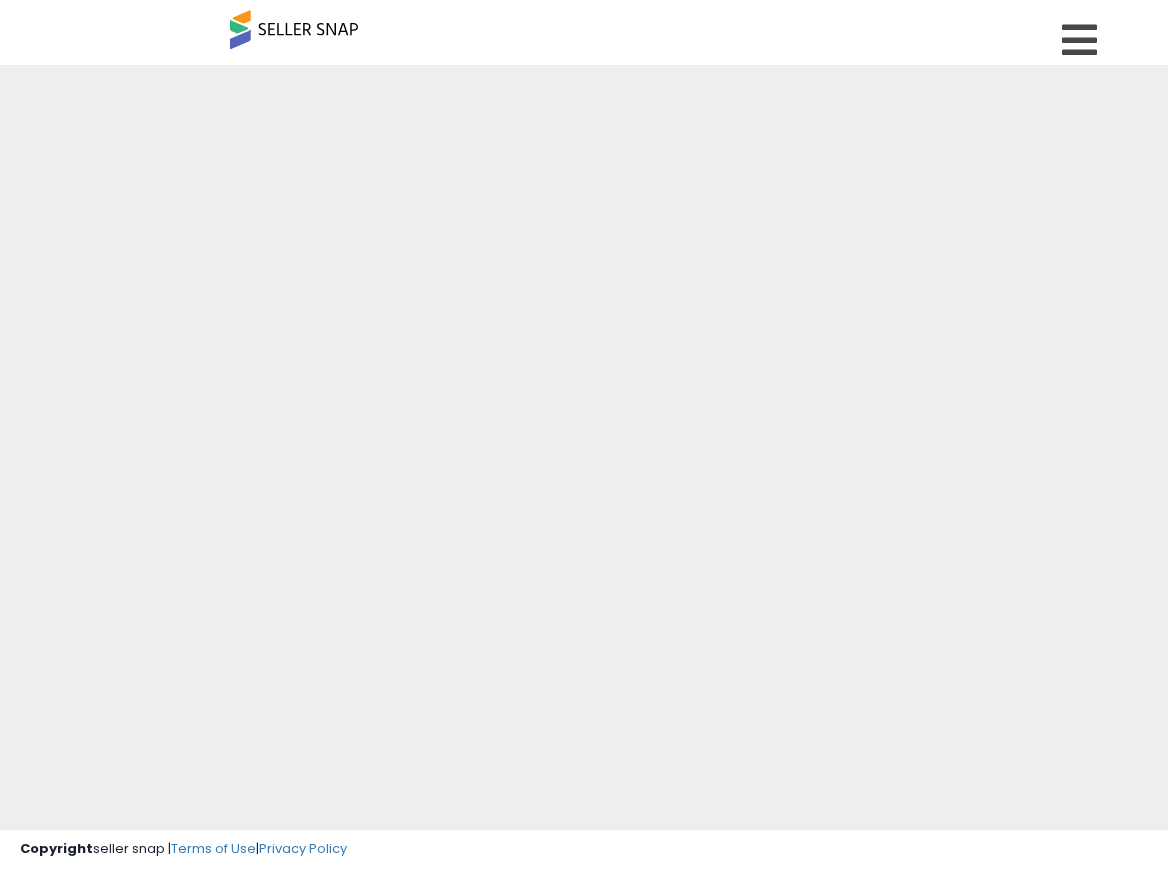 scroll, scrollTop: 0, scrollLeft: 0, axis: both 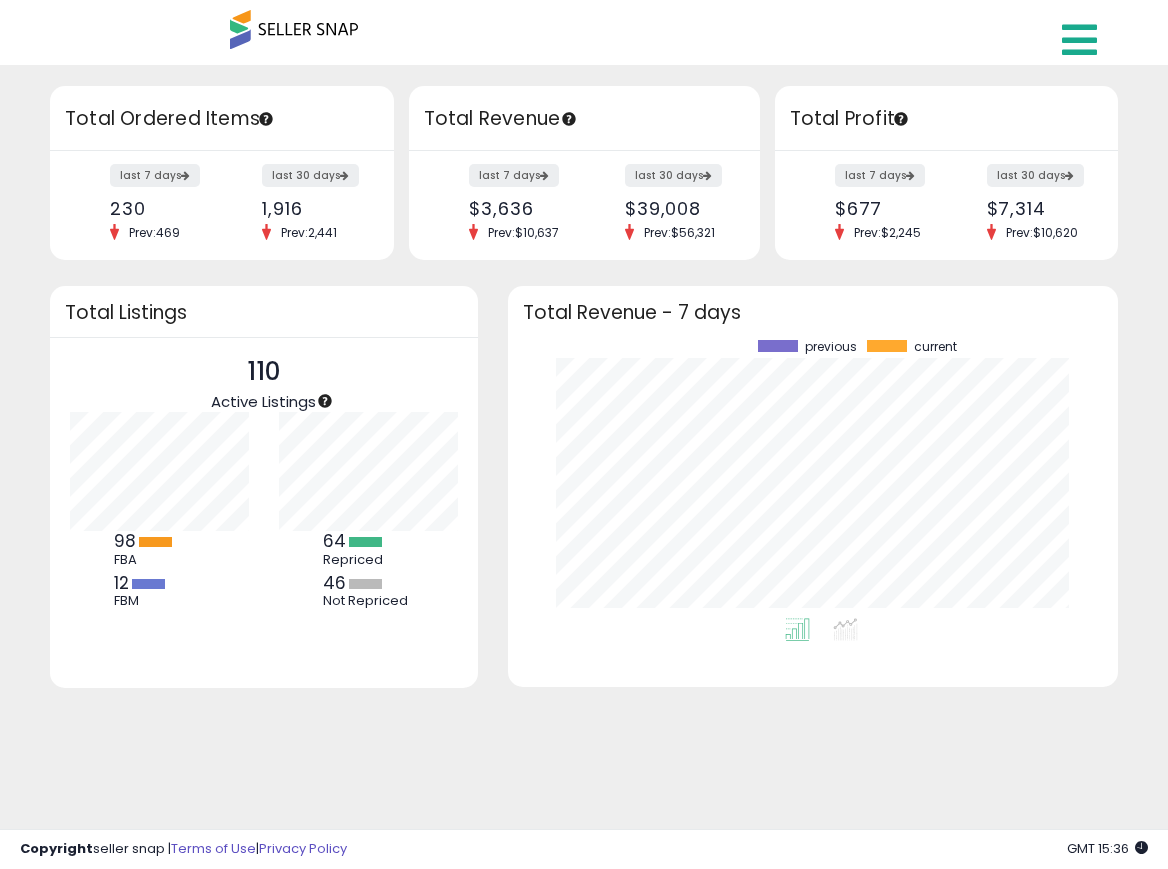 click at bounding box center [1079, 40] 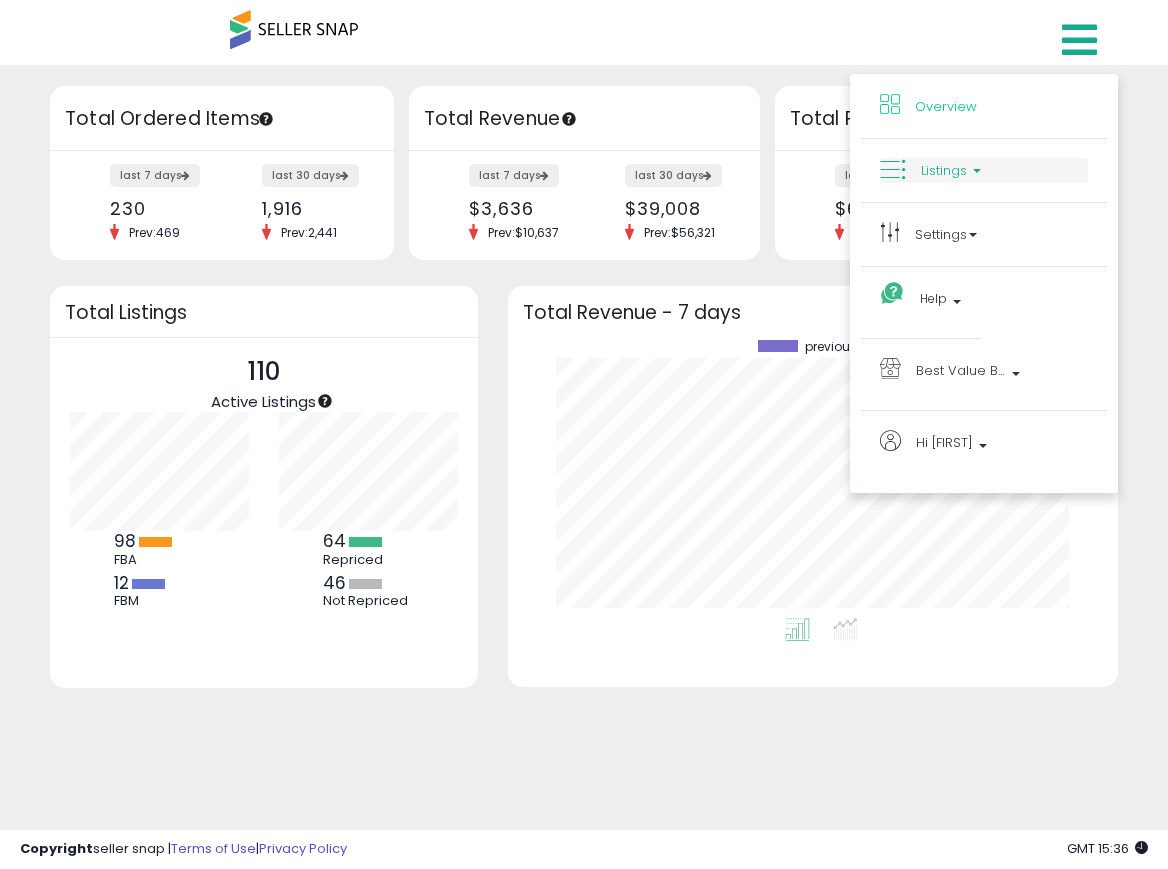 click on "Listings" at bounding box center [944, 170] 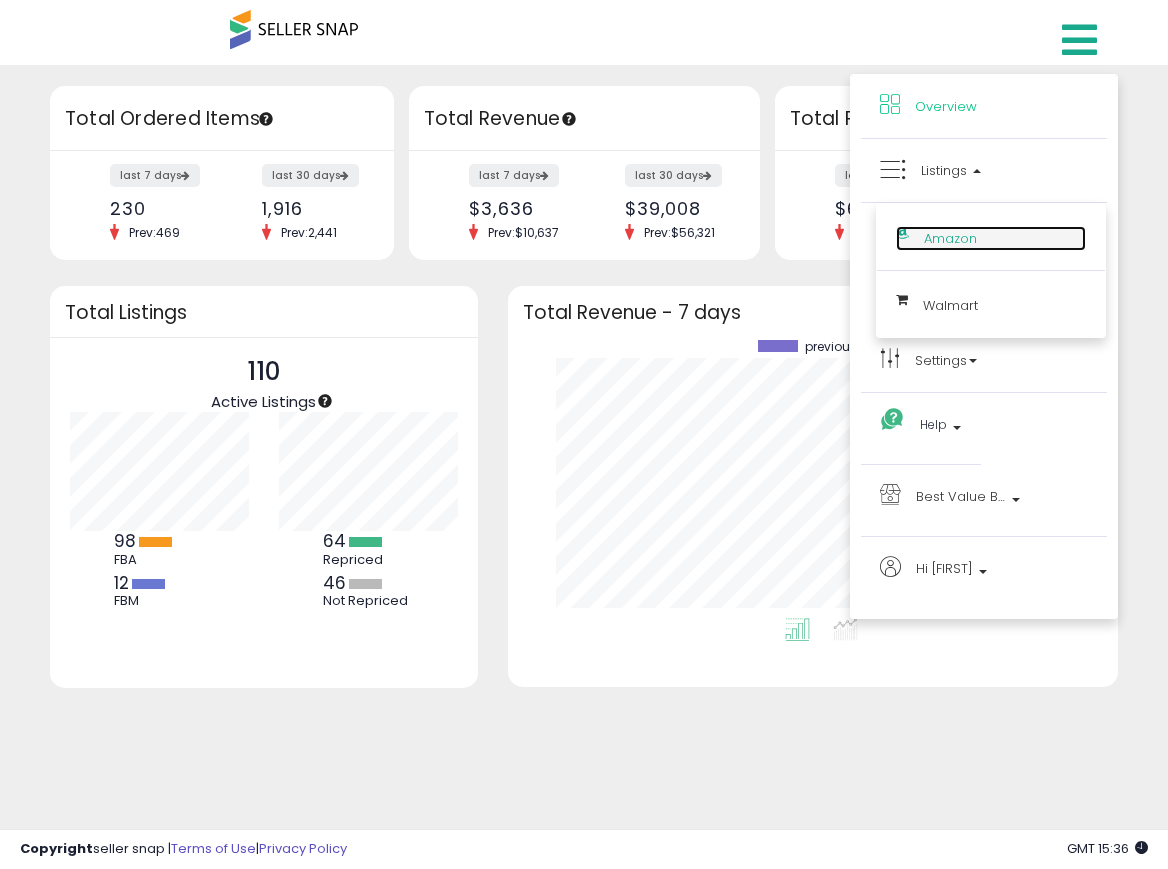 click on "Amazon" at bounding box center [991, 238] 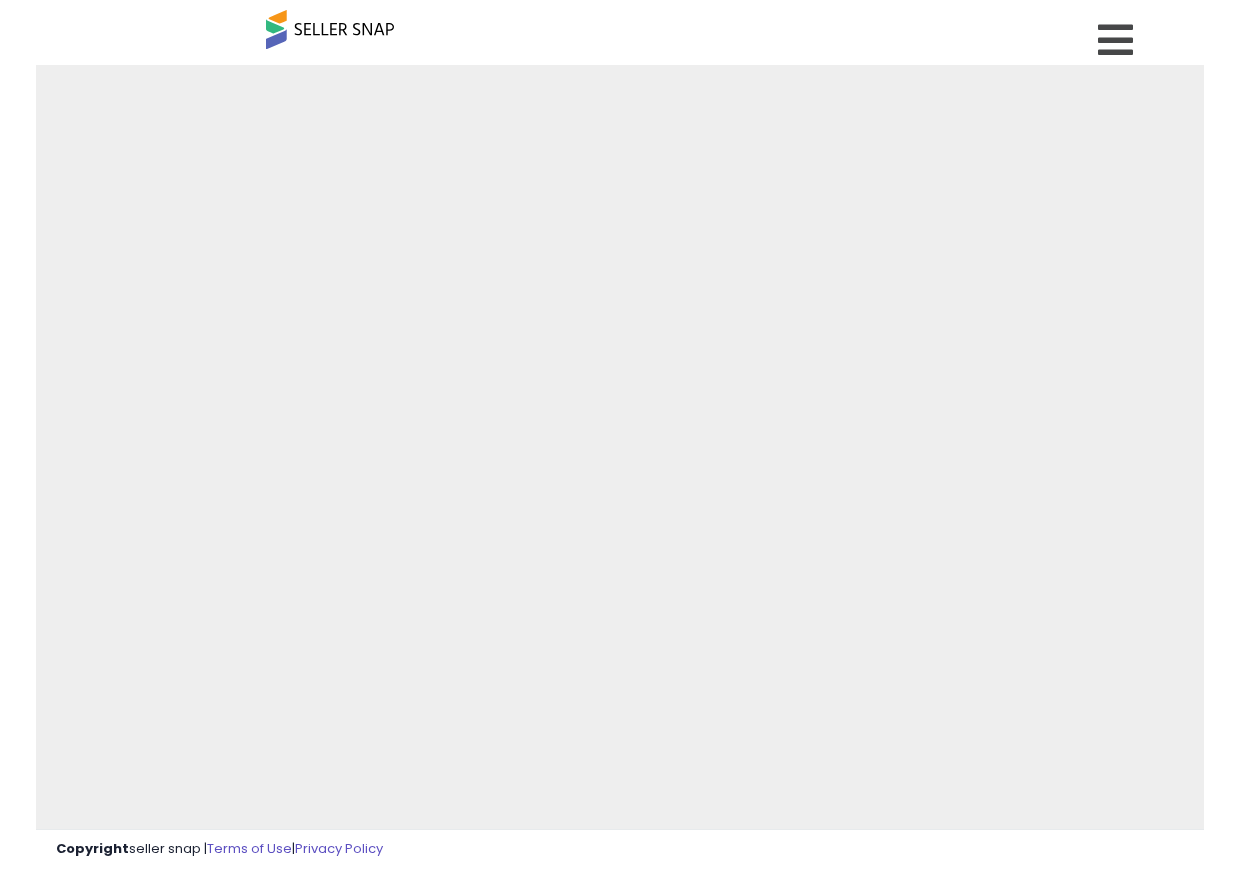 scroll, scrollTop: 0, scrollLeft: 0, axis: both 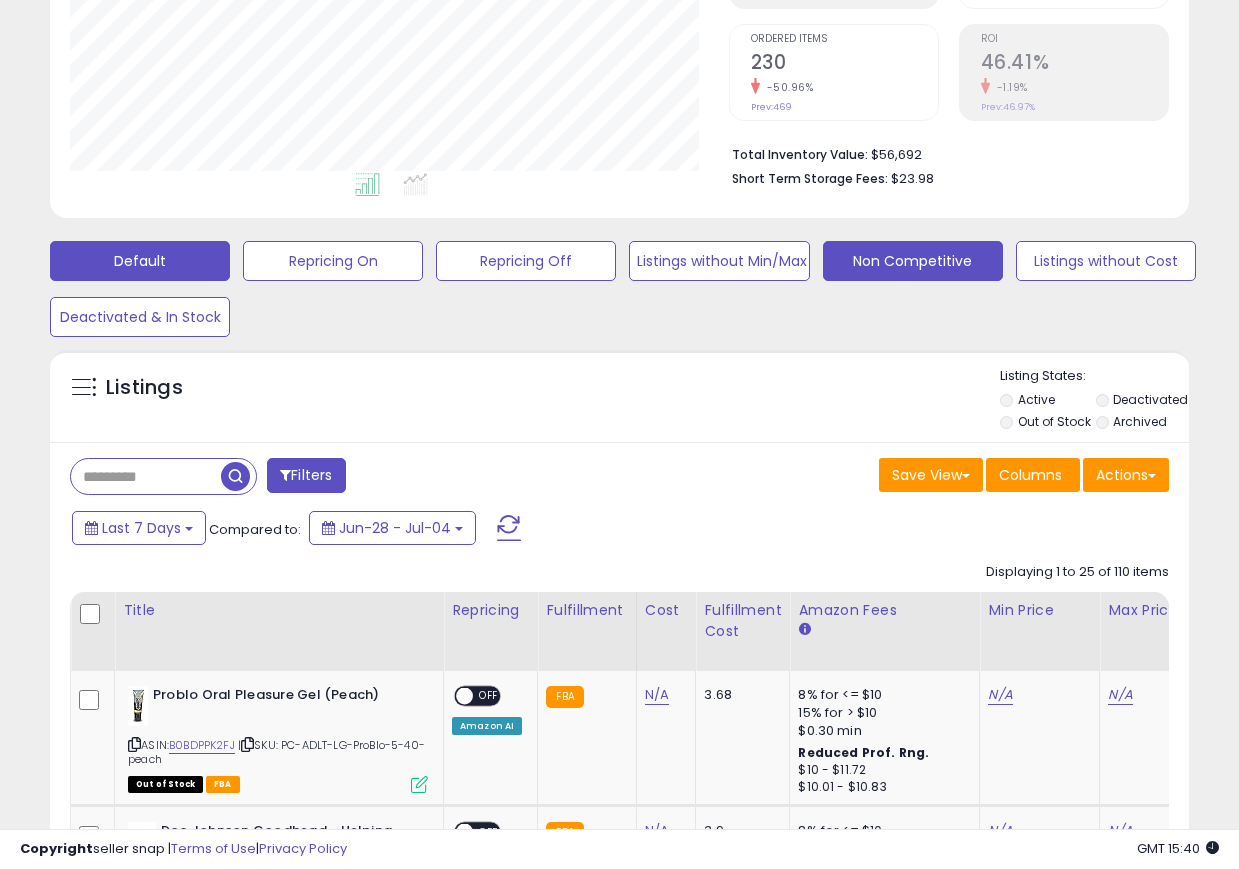click on "Non Competitive" at bounding box center [333, 261] 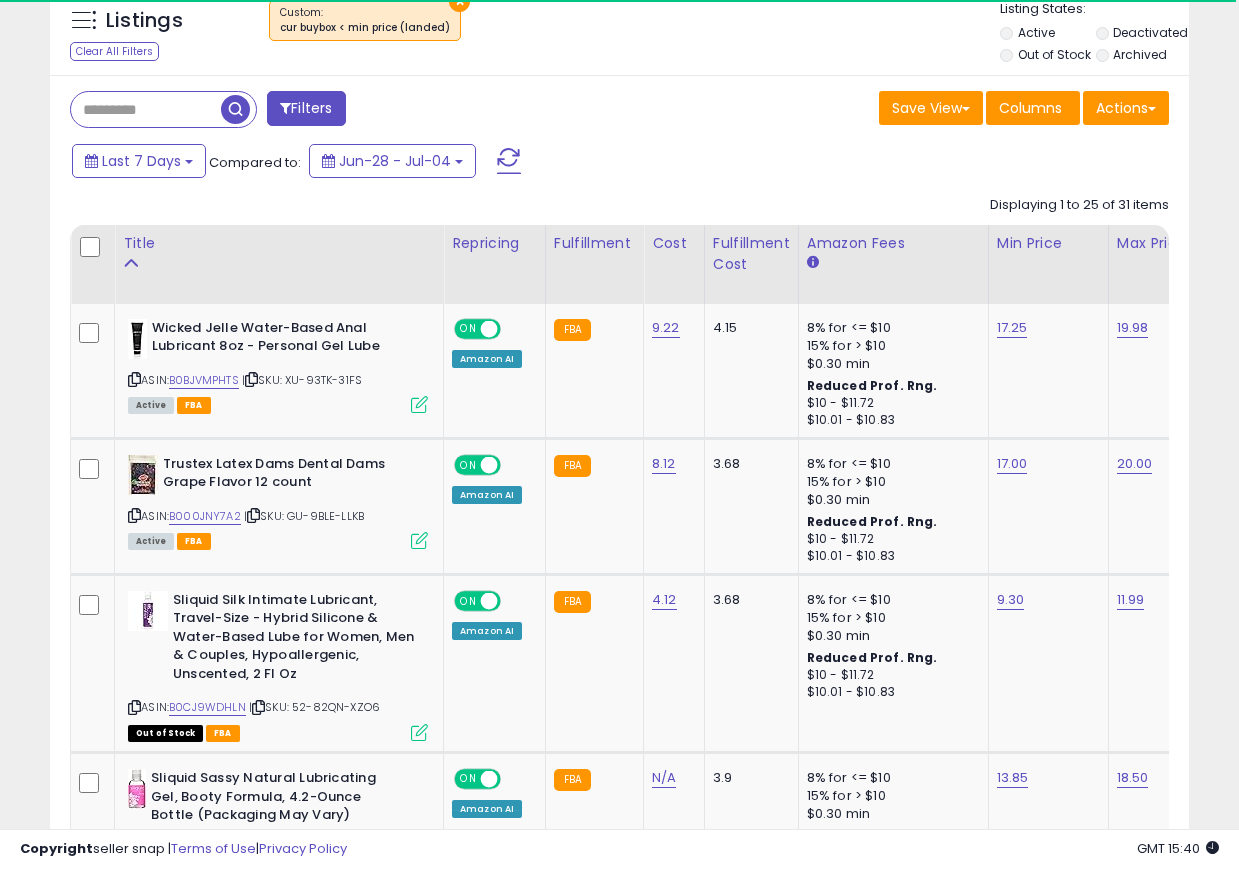 scroll, scrollTop: 827, scrollLeft: 0, axis: vertical 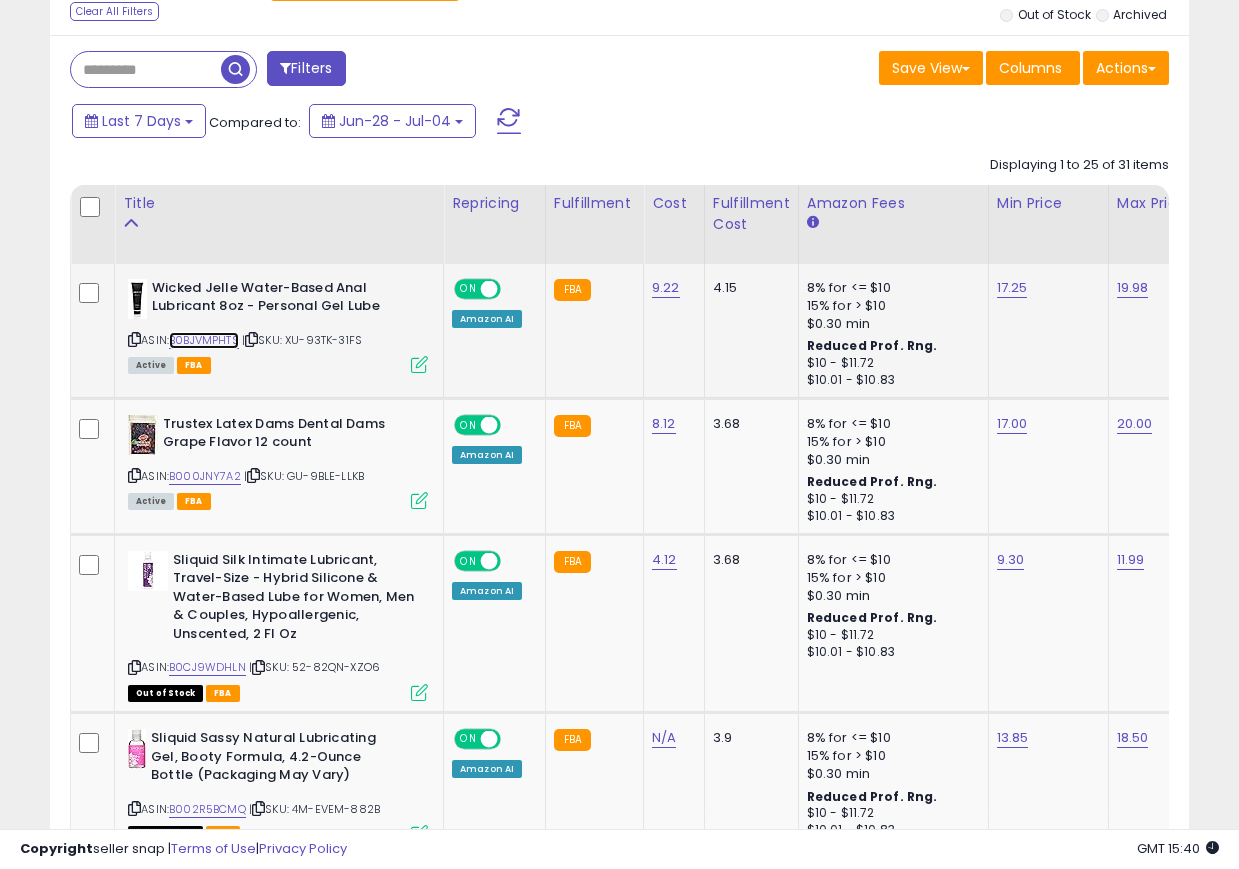 click on "B0BJVMPHTS" at bounding box center [204, 340] 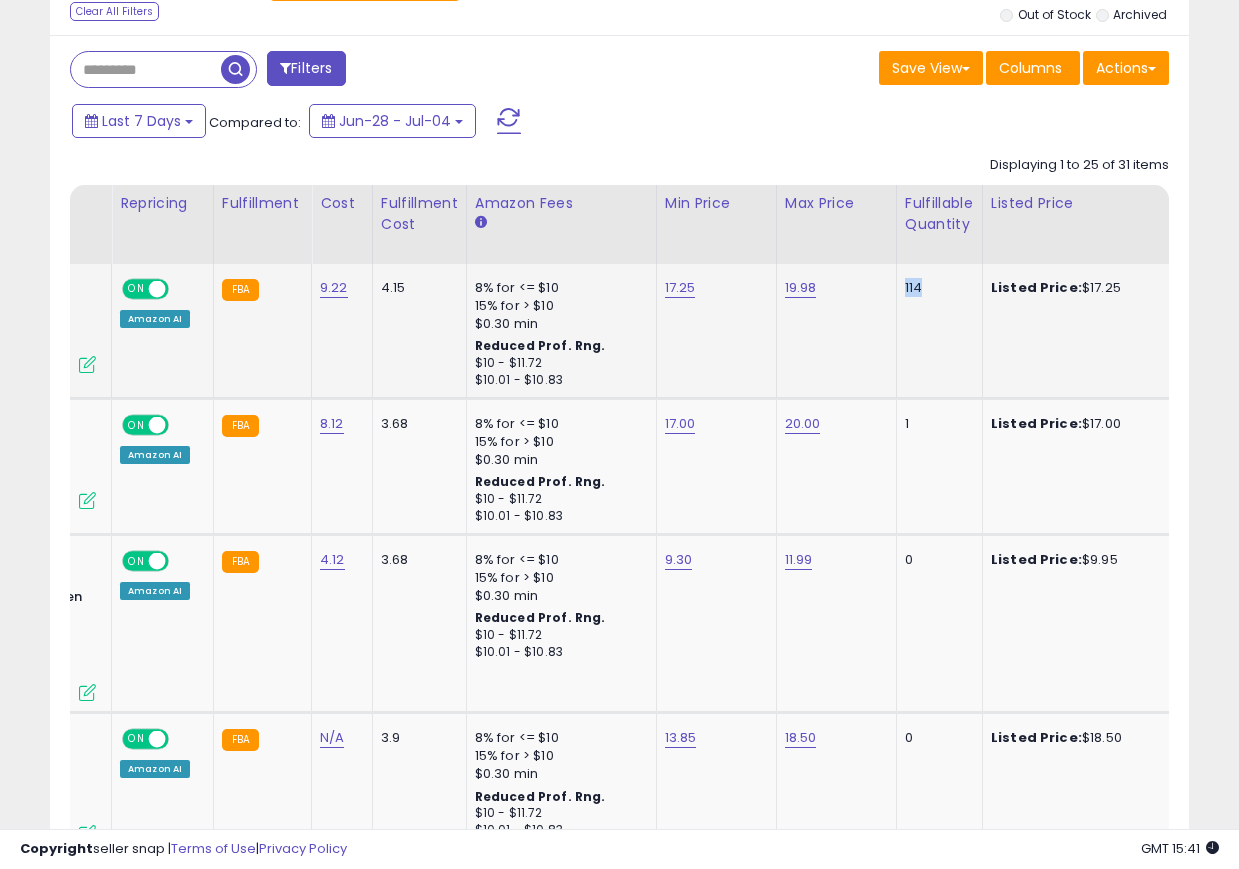 drag, startPoint x: 932, startPoint y: 288, endPoint x: 896, endPoint y: 288, distance: 36 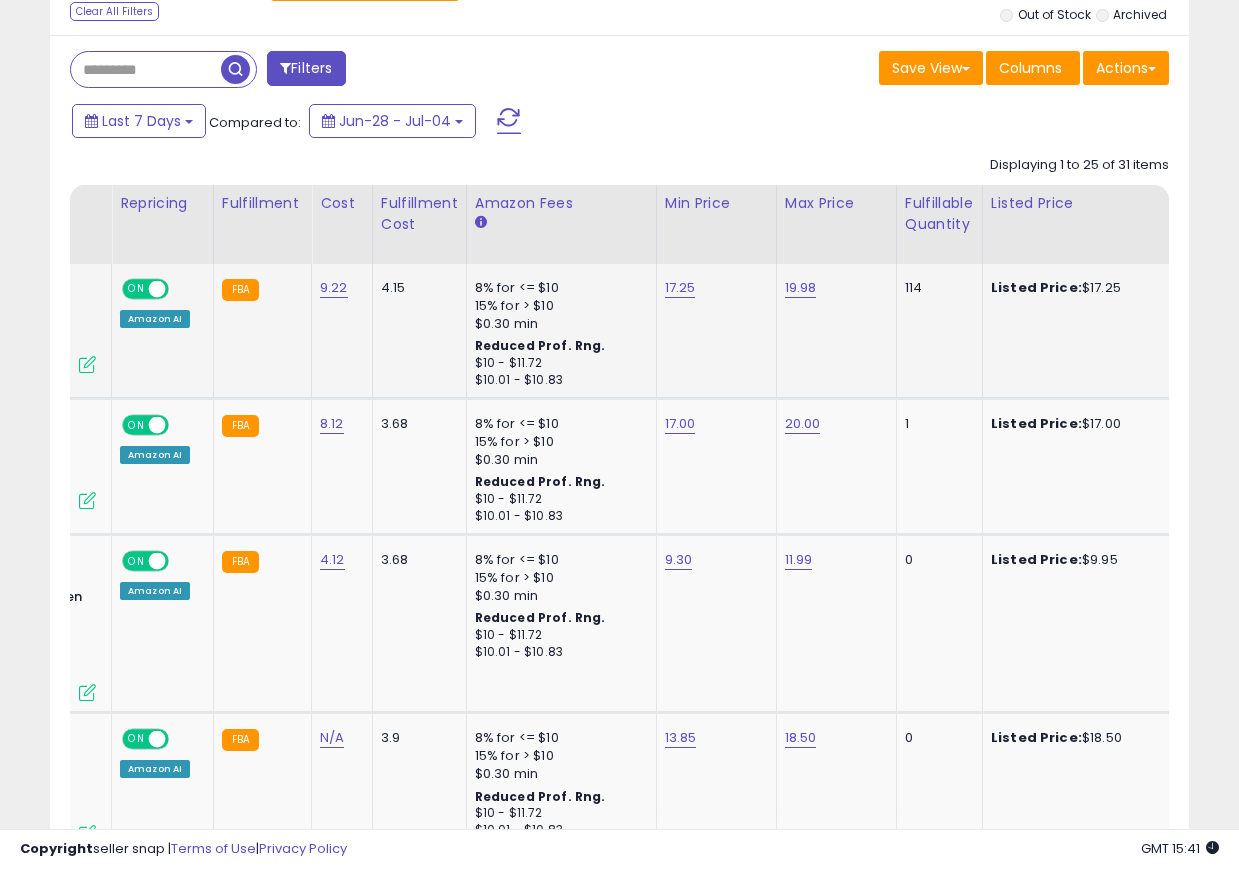 scroll, scrollTop: 0, scrollLeft: 0, axis: both 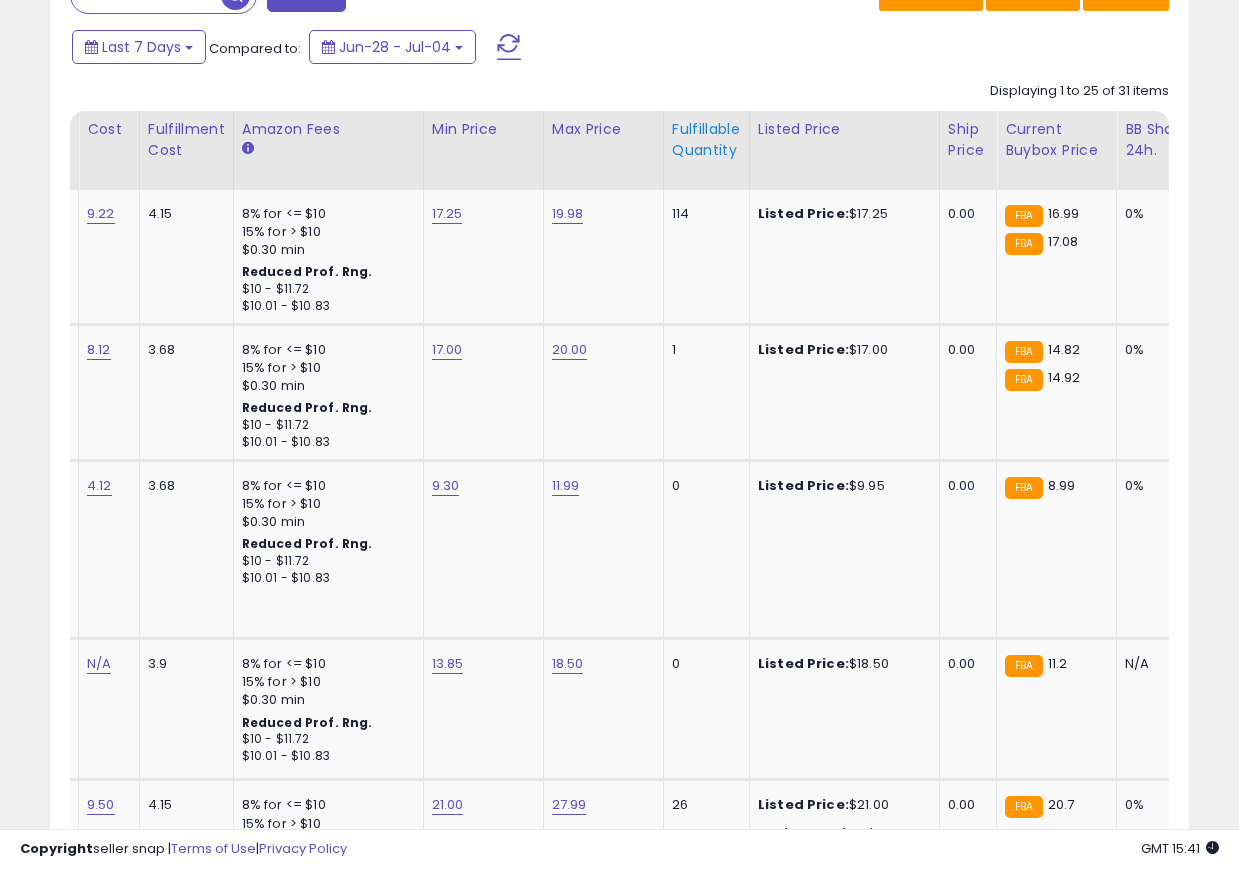 click on "Fulfillable Quantity" at bounding box center (706, 140) 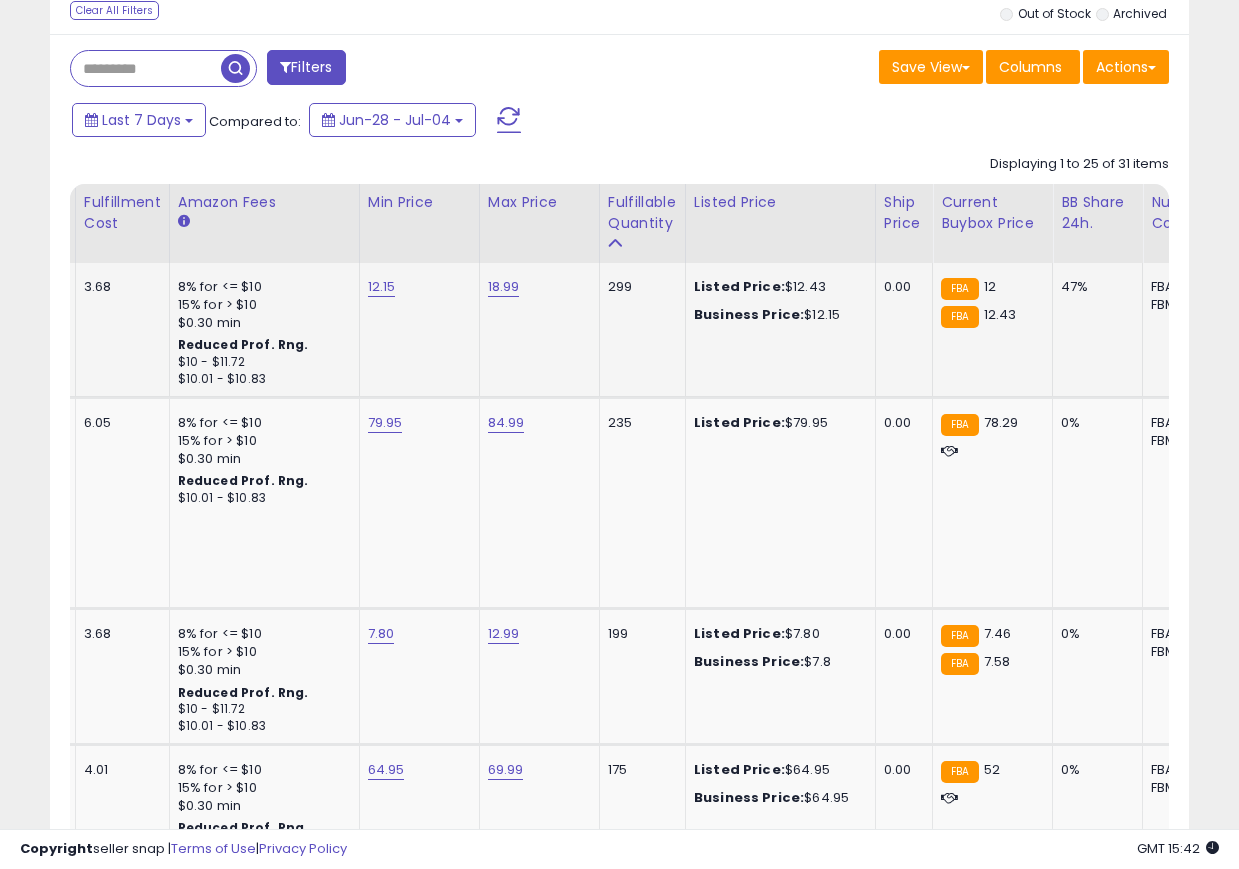 drag, startPoint x: 753, startPoint y: 272, endPoint x: 839, endPoint y: 317, distance: 97.06184 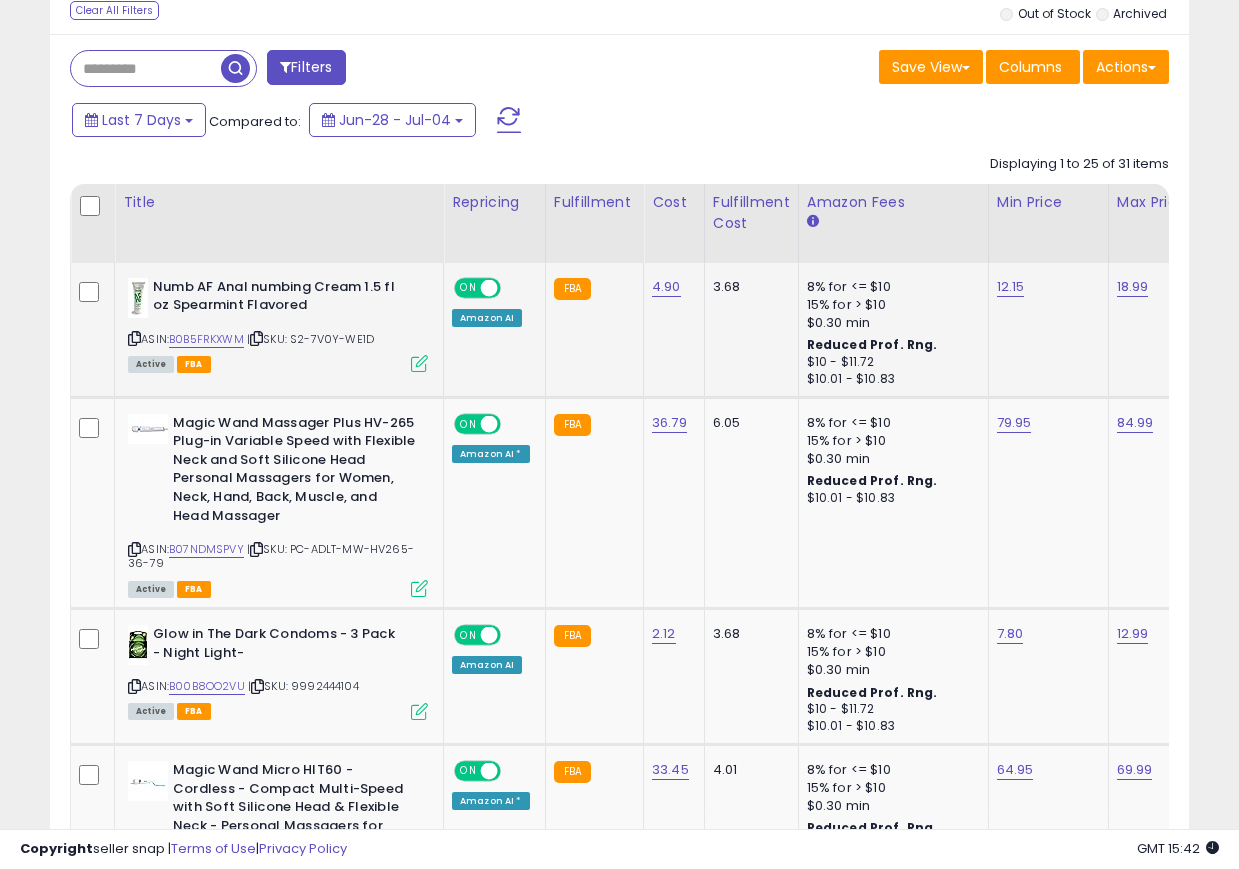 click on "ASIN:  B0B5FRKXWM    |   SKU: S2-7V0Y-WE1D Active FBA" at bounding box center [278, 324] 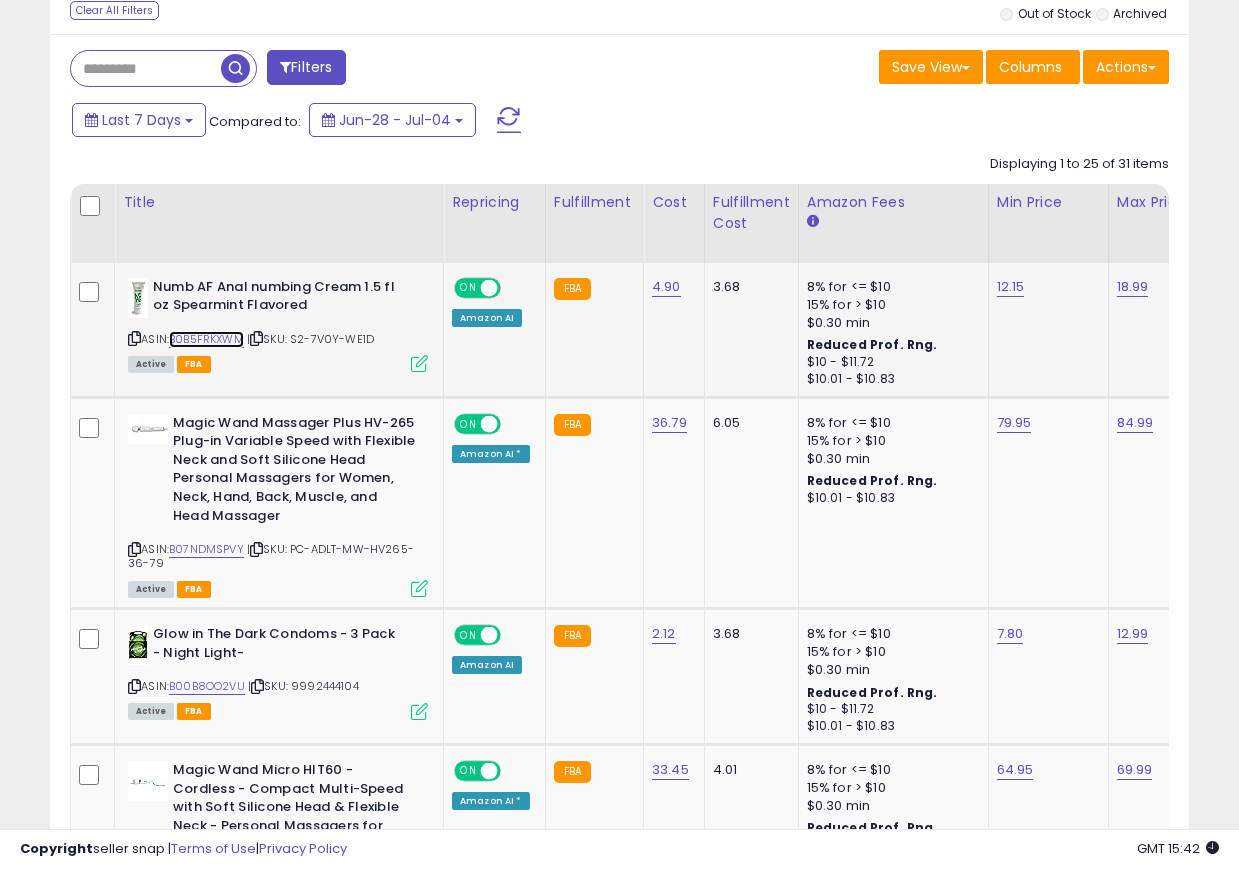 click on "B0B5FRKXWM" at bounding box center (206, 339) 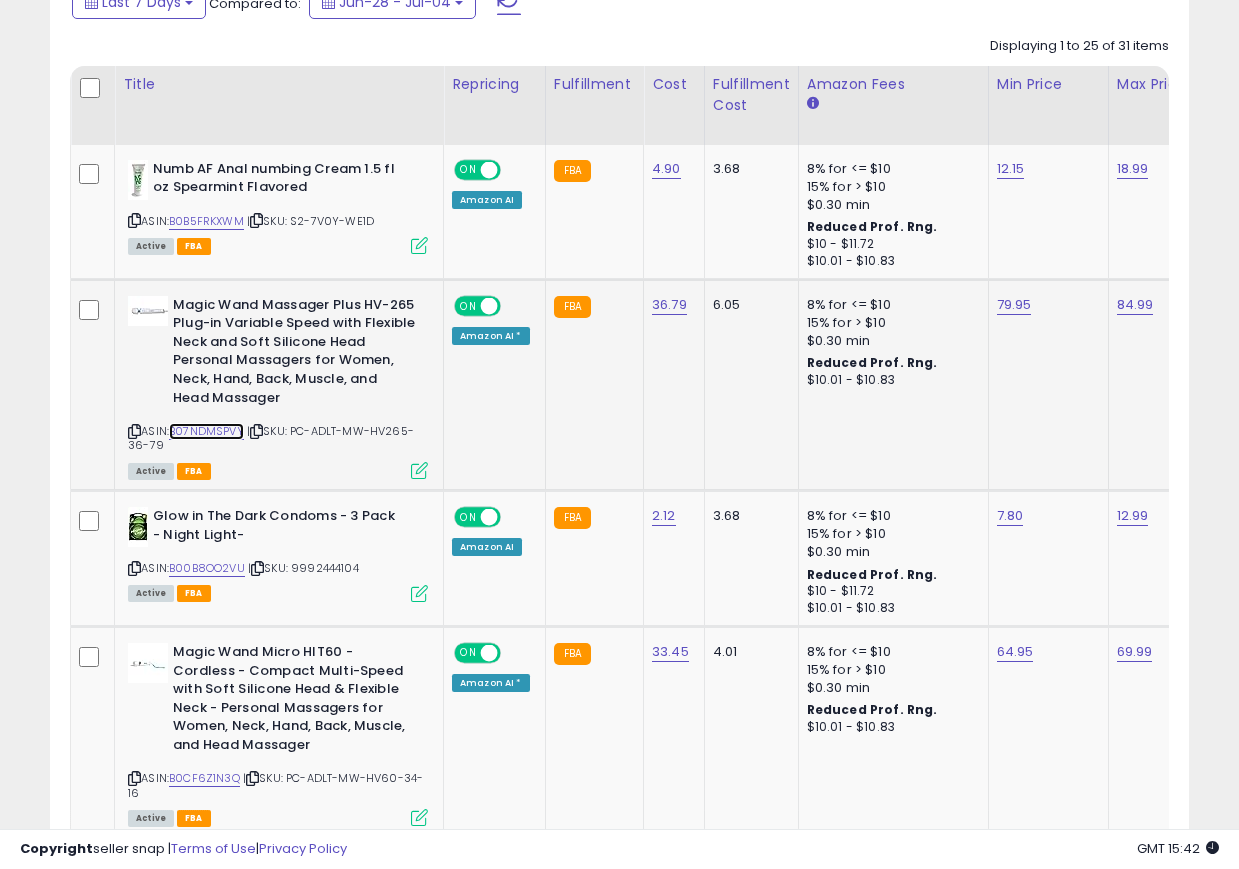 click on "B07NDMSPVY" at bounding box center (206, 431) 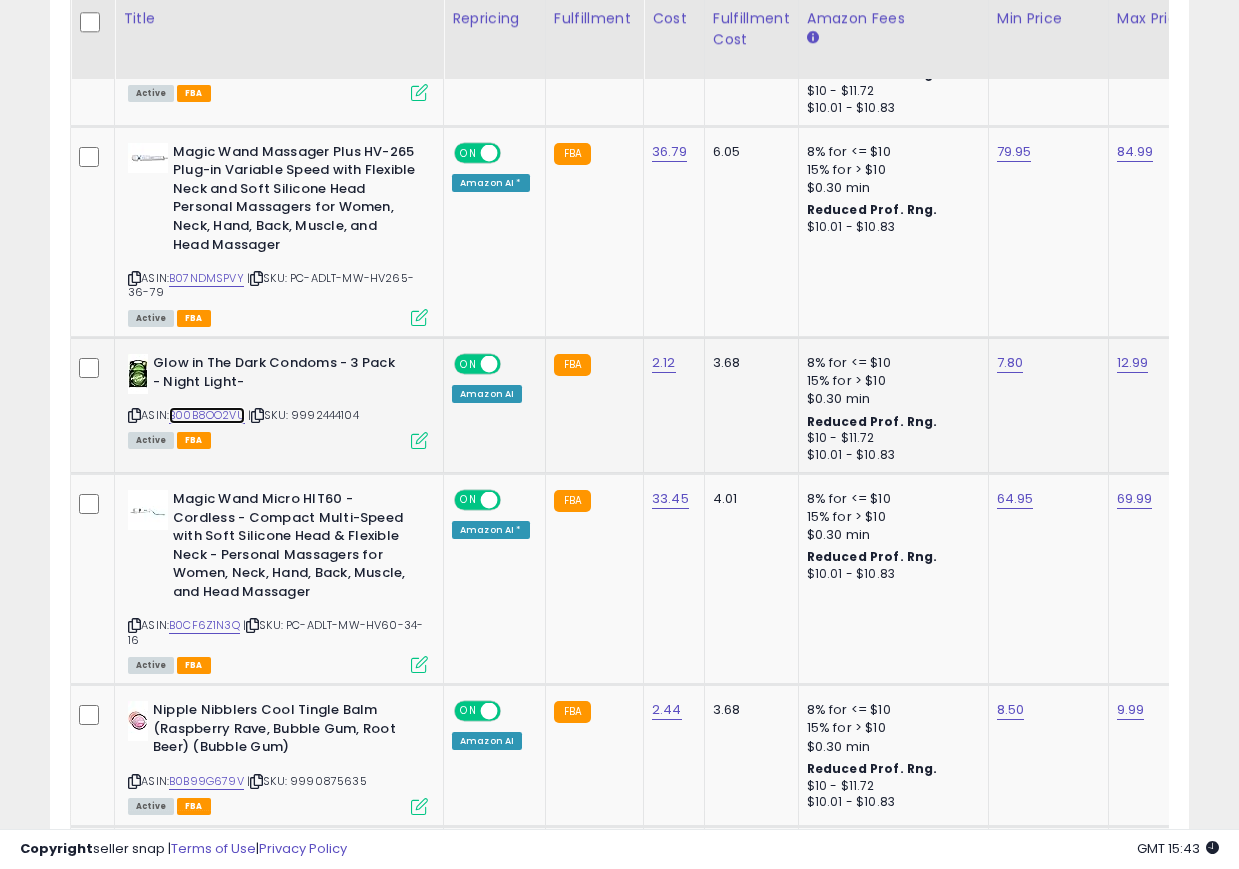 click on "B00B8OO2VU" at bounding box center (207, 415) 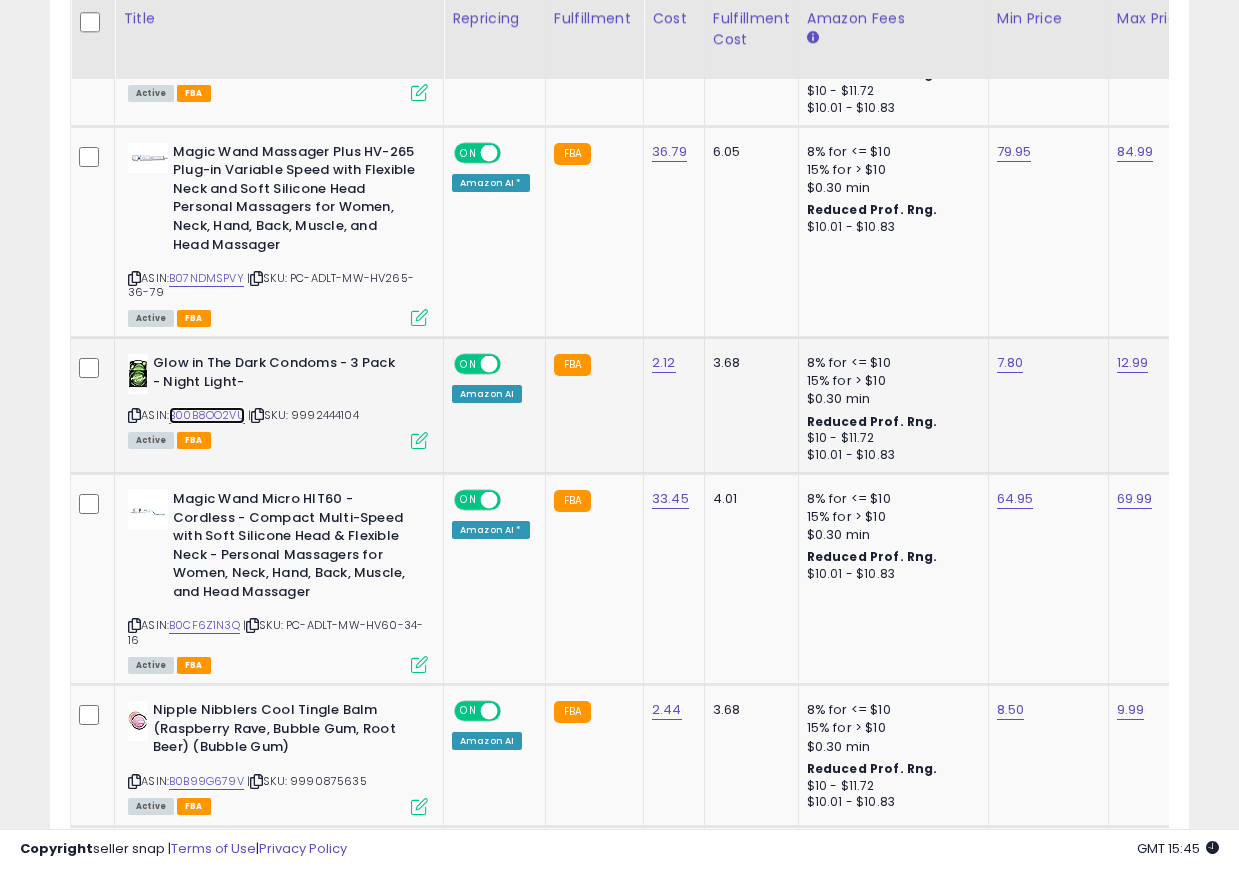 scroll, scrollTop: 0, scrollLeft: 18, axis: horizontal 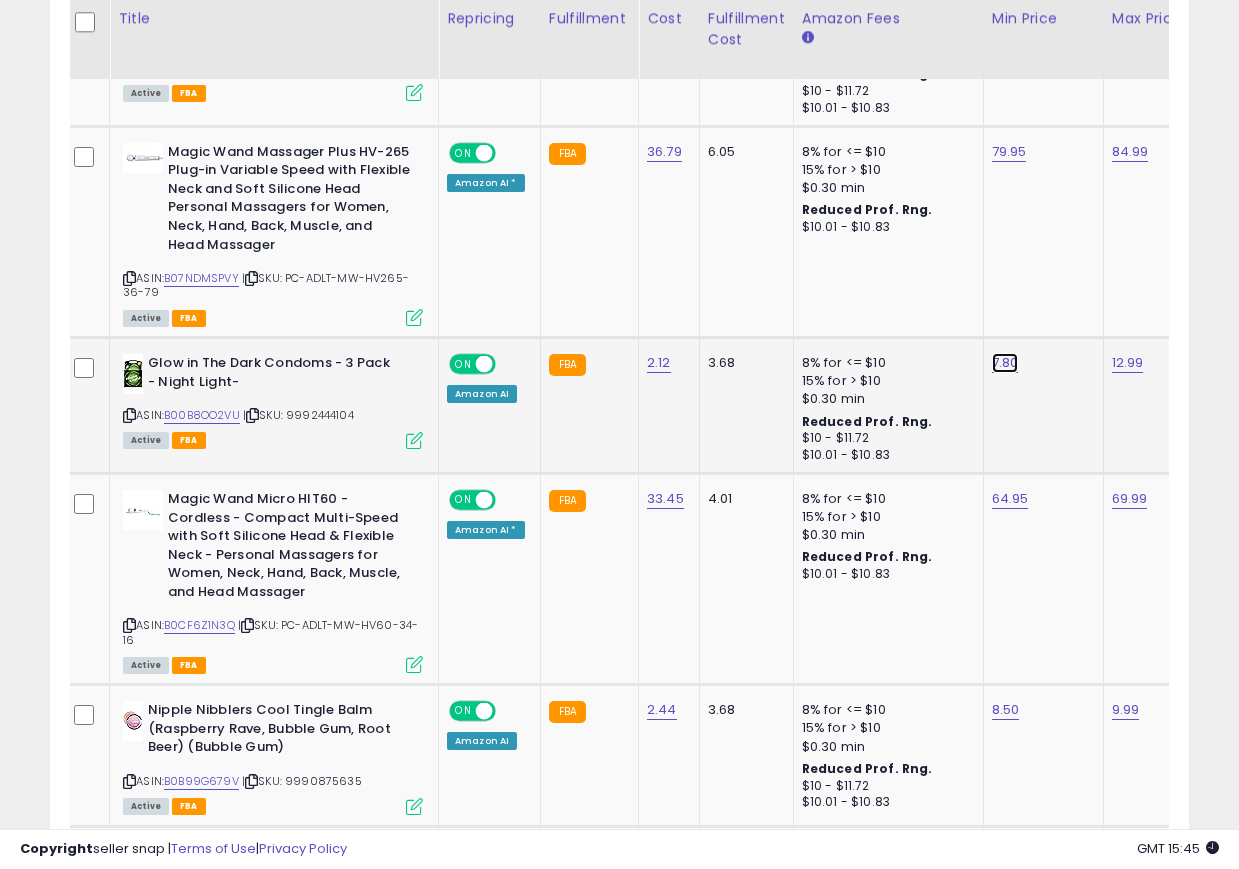 click on "7.80" at bounding box center (1006, 16) 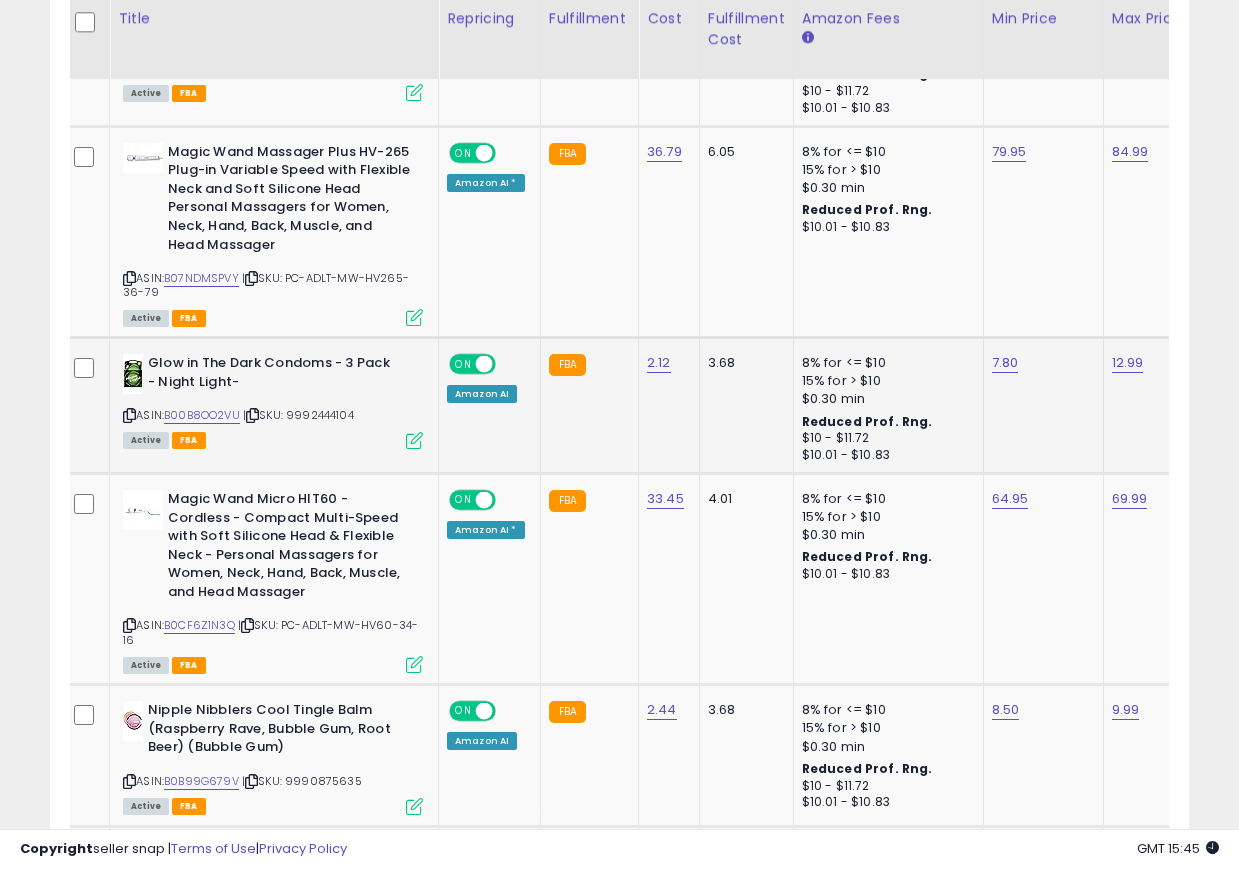 scroll, scrollTop: 0, scrollLeft: 13, axis: horizontal 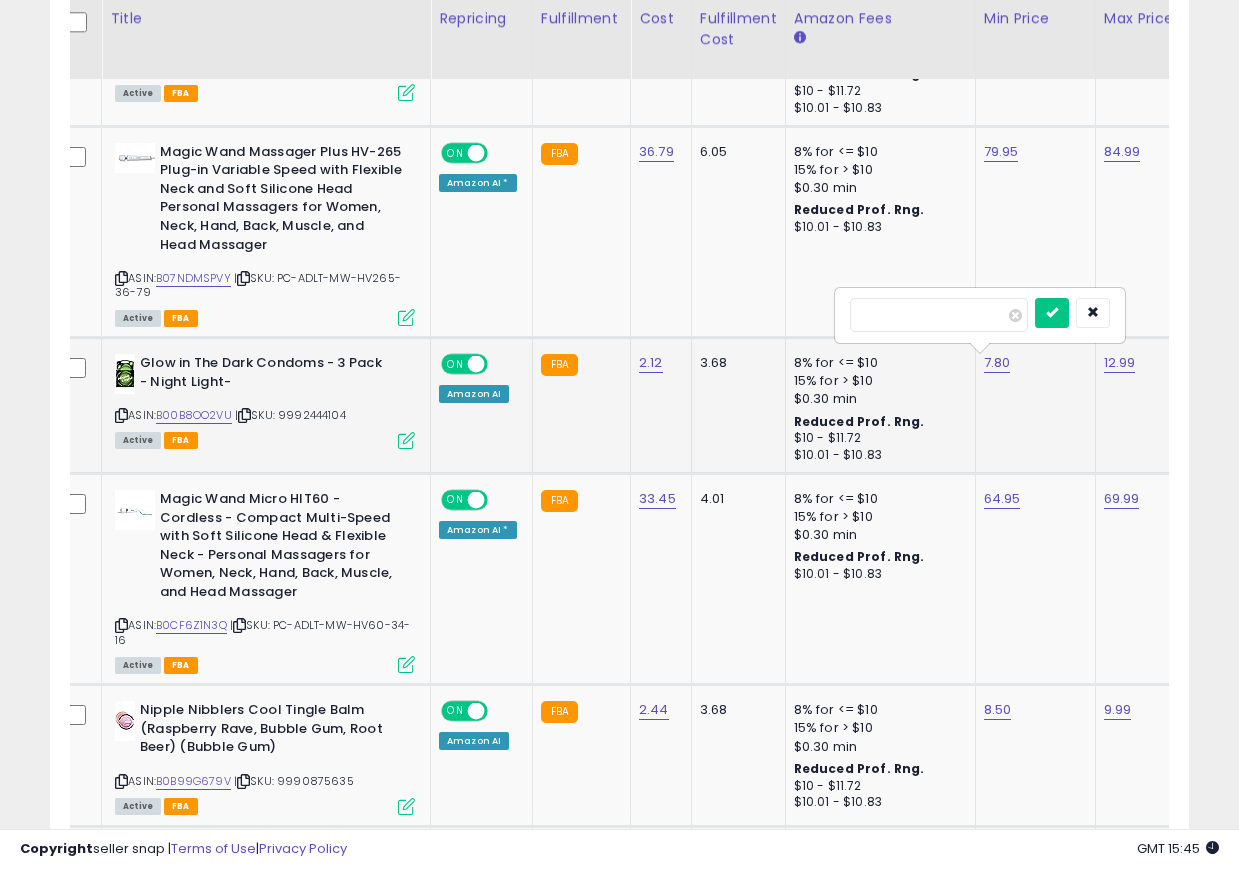 click on "****" at bounding box center (939, 315) 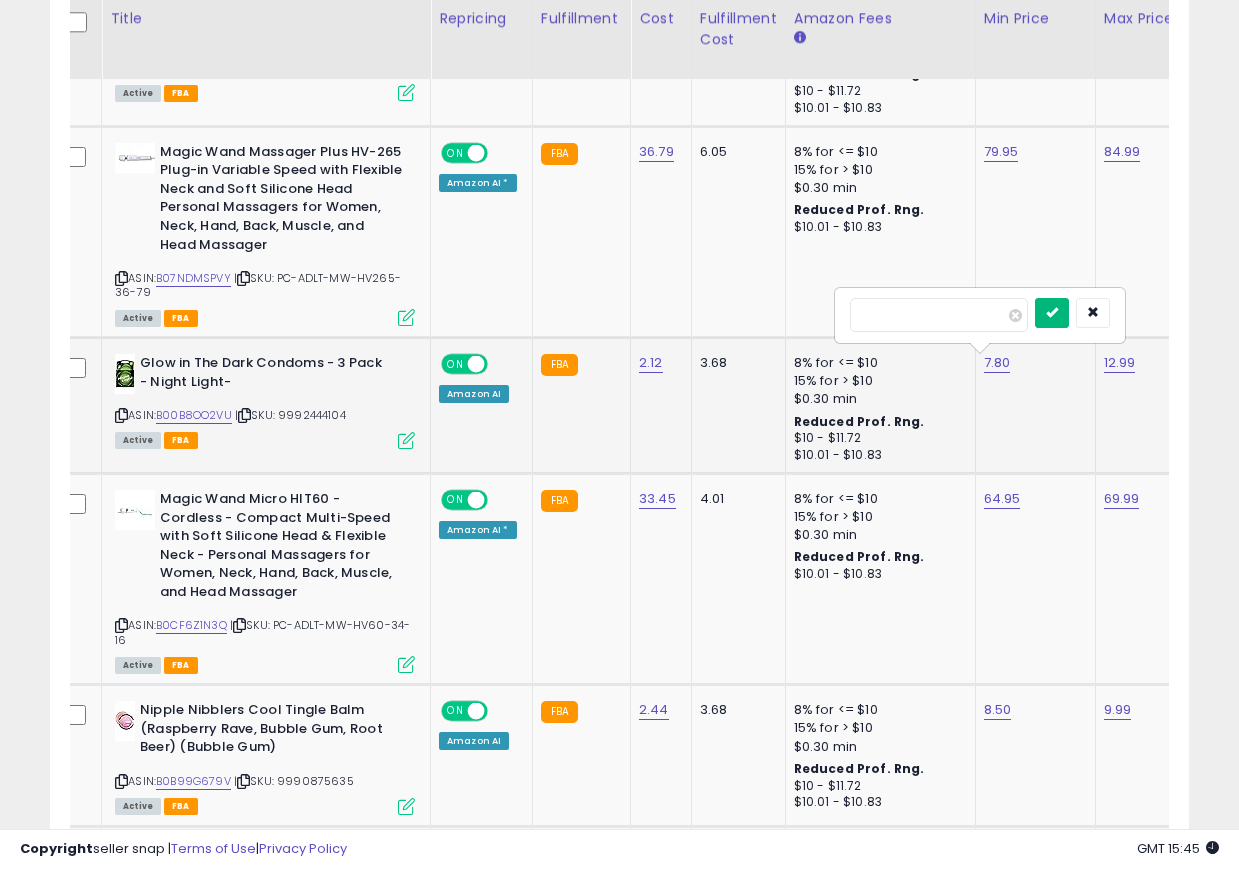 type on "****" 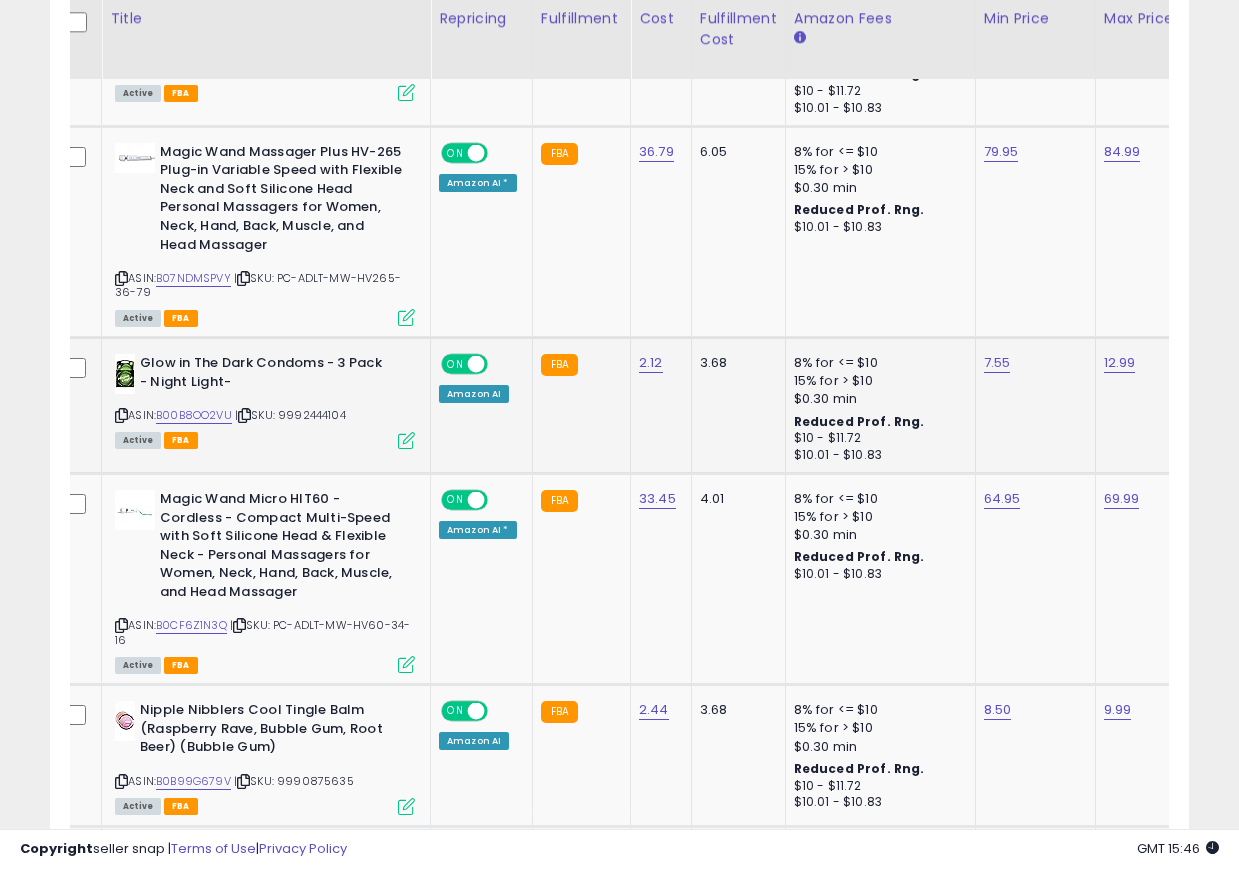 scroll, scrollTop: 0, scrollLeft: 176, axis: horizontal 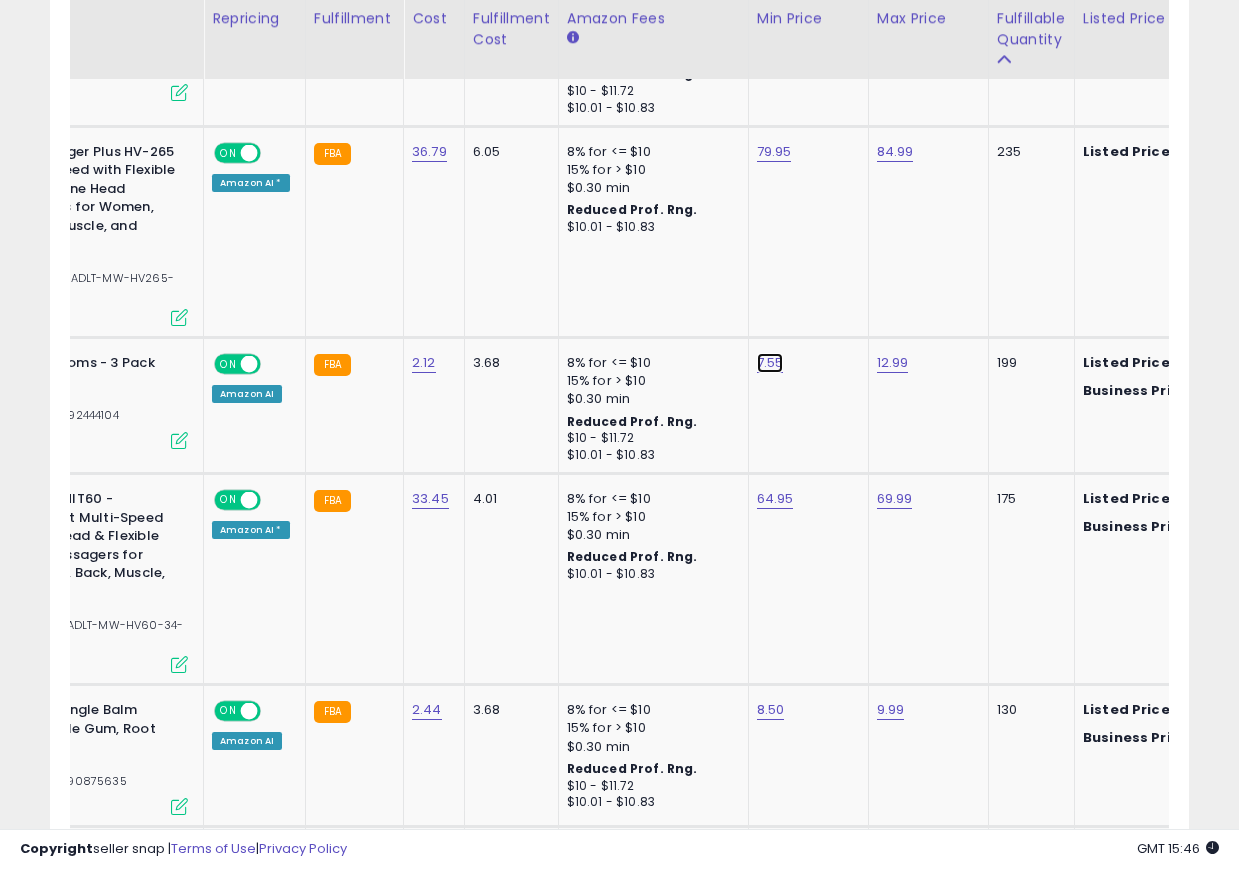 click on "7.55" at bounding box center [771, 16] 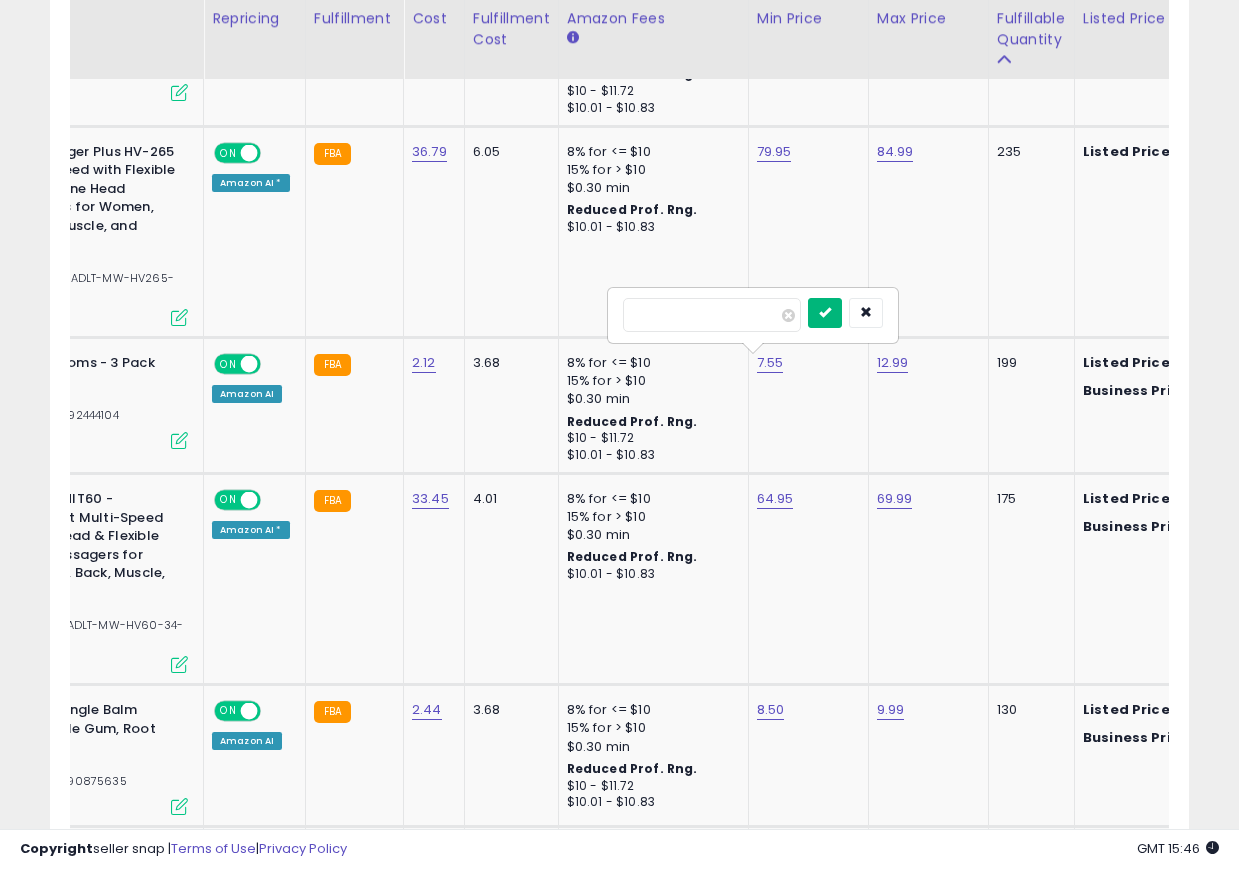 type on "****" 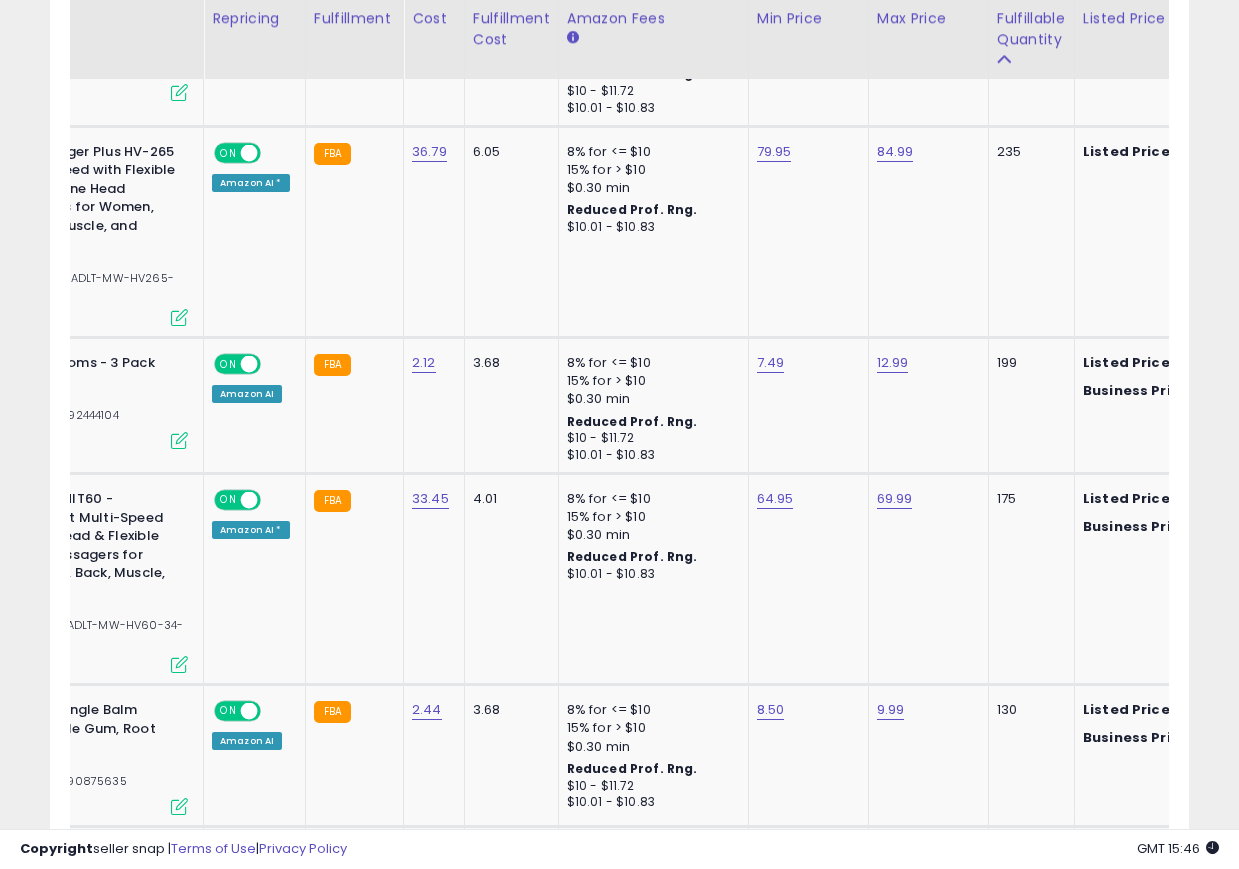 scroll, scrollTop: 0, scrollLeft: 0, axis: both 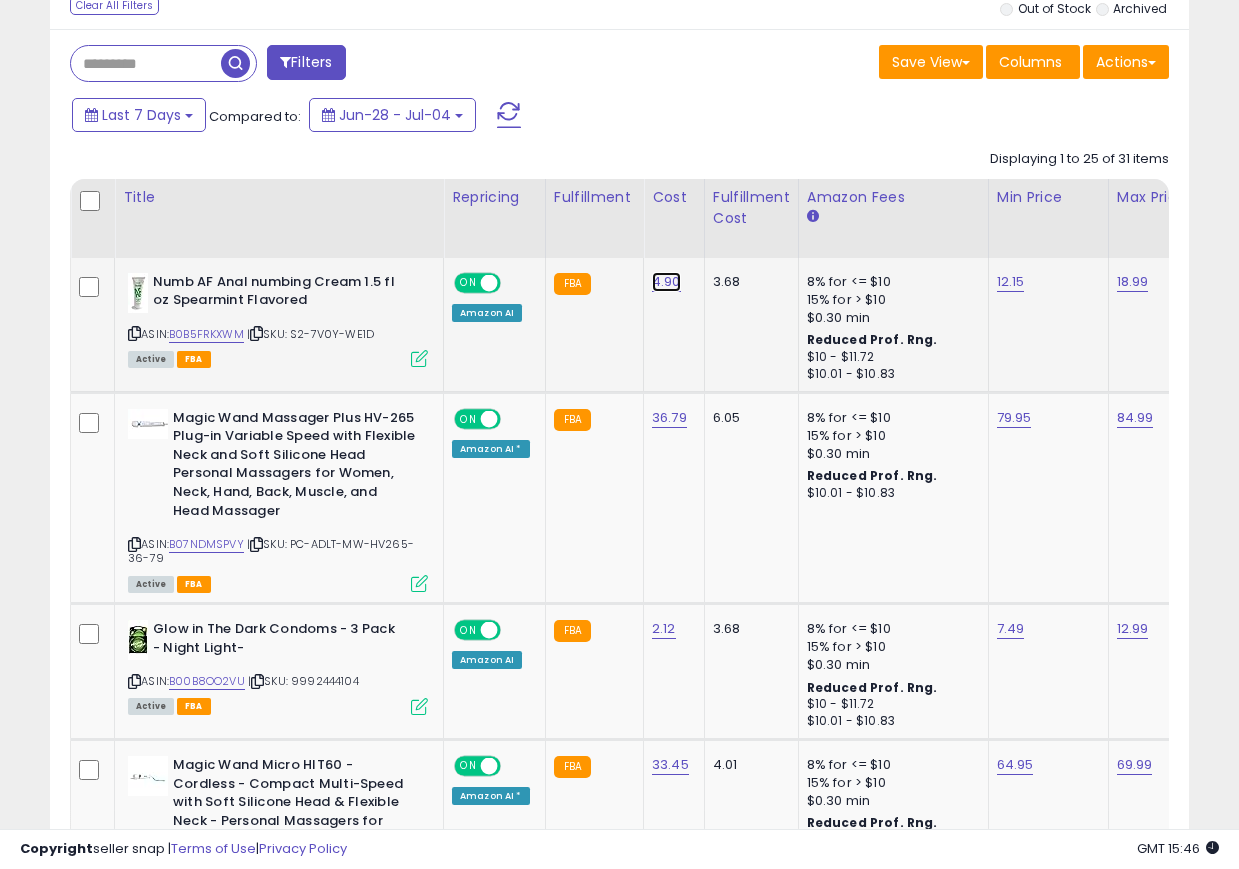 click on "4.90" at bounding box center (666, 282) 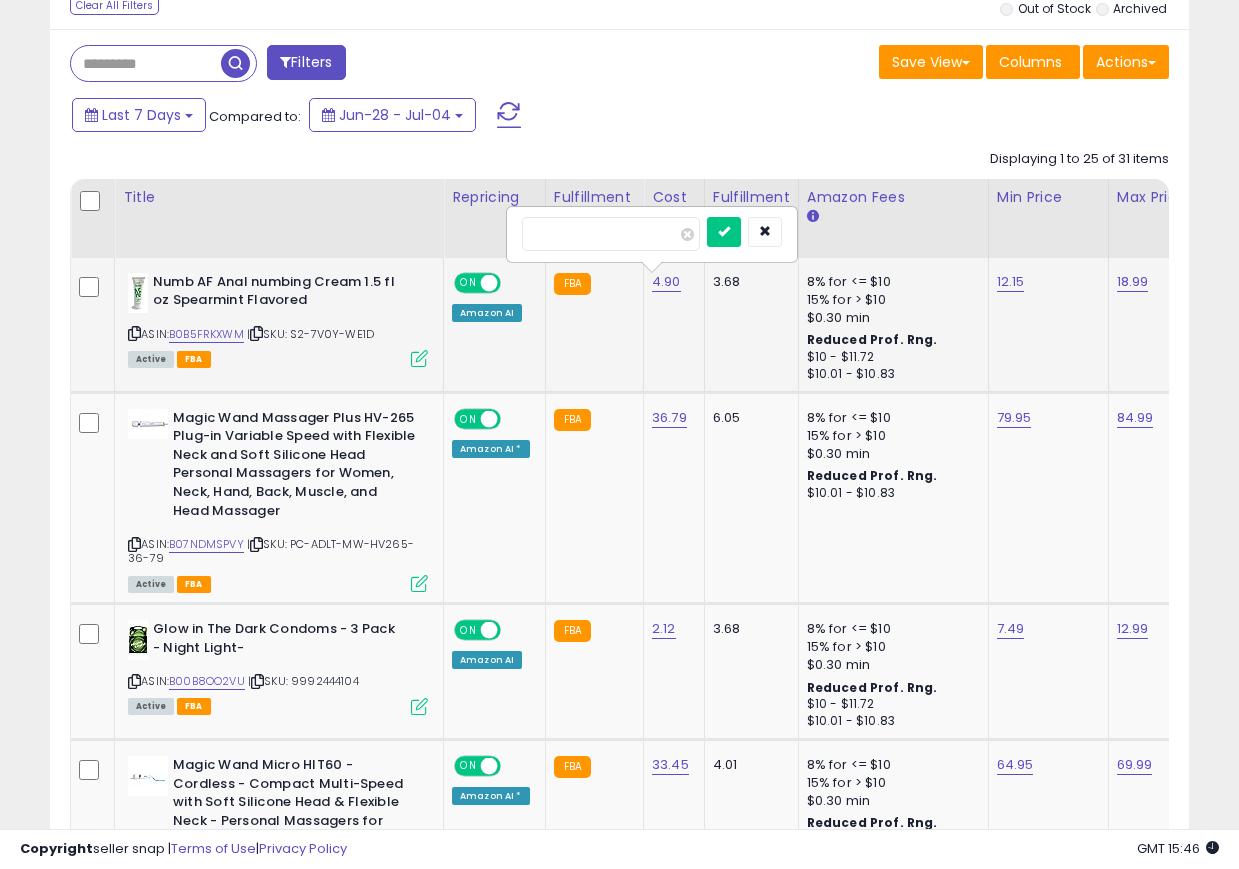 click on "4.90   ****" 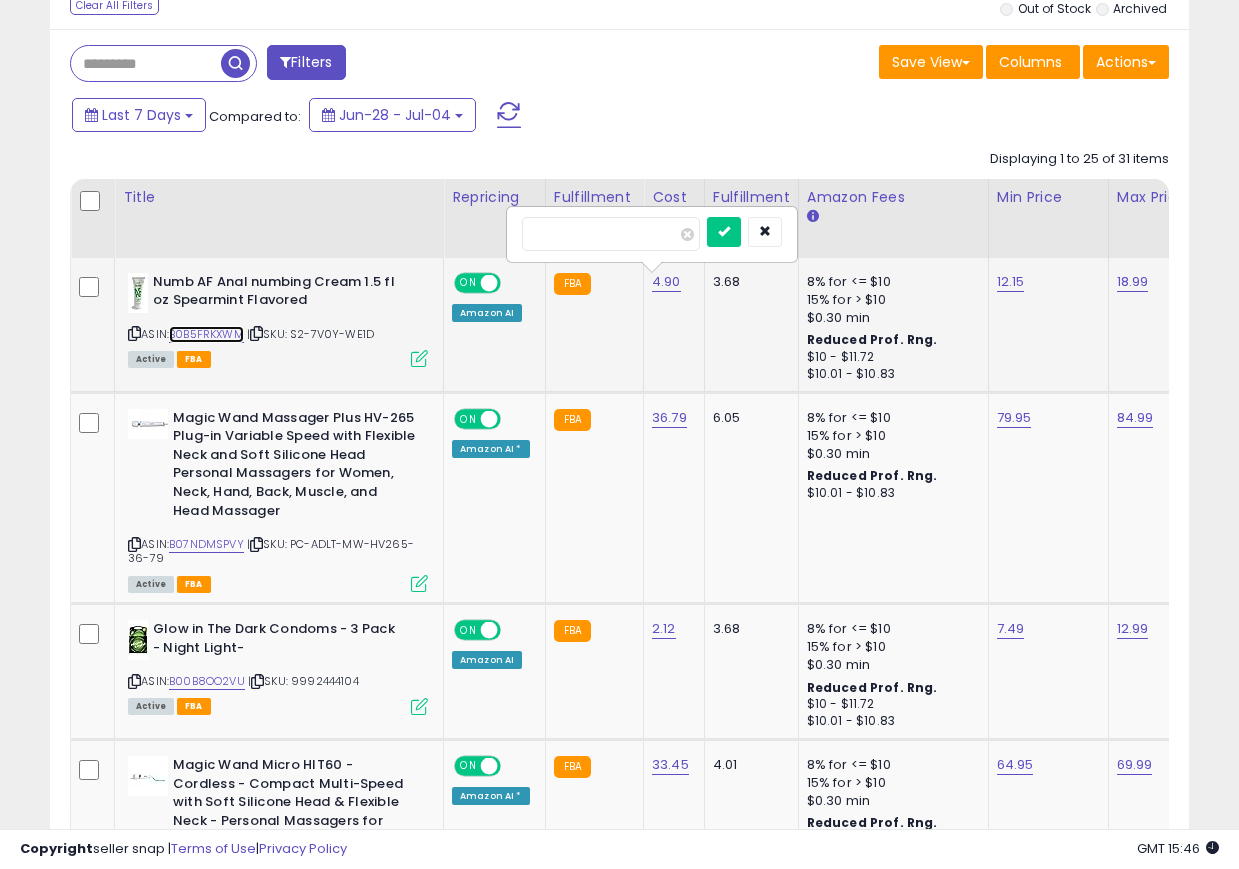 click on "B0B5FRKXWM" at bounding box center [206, 334] 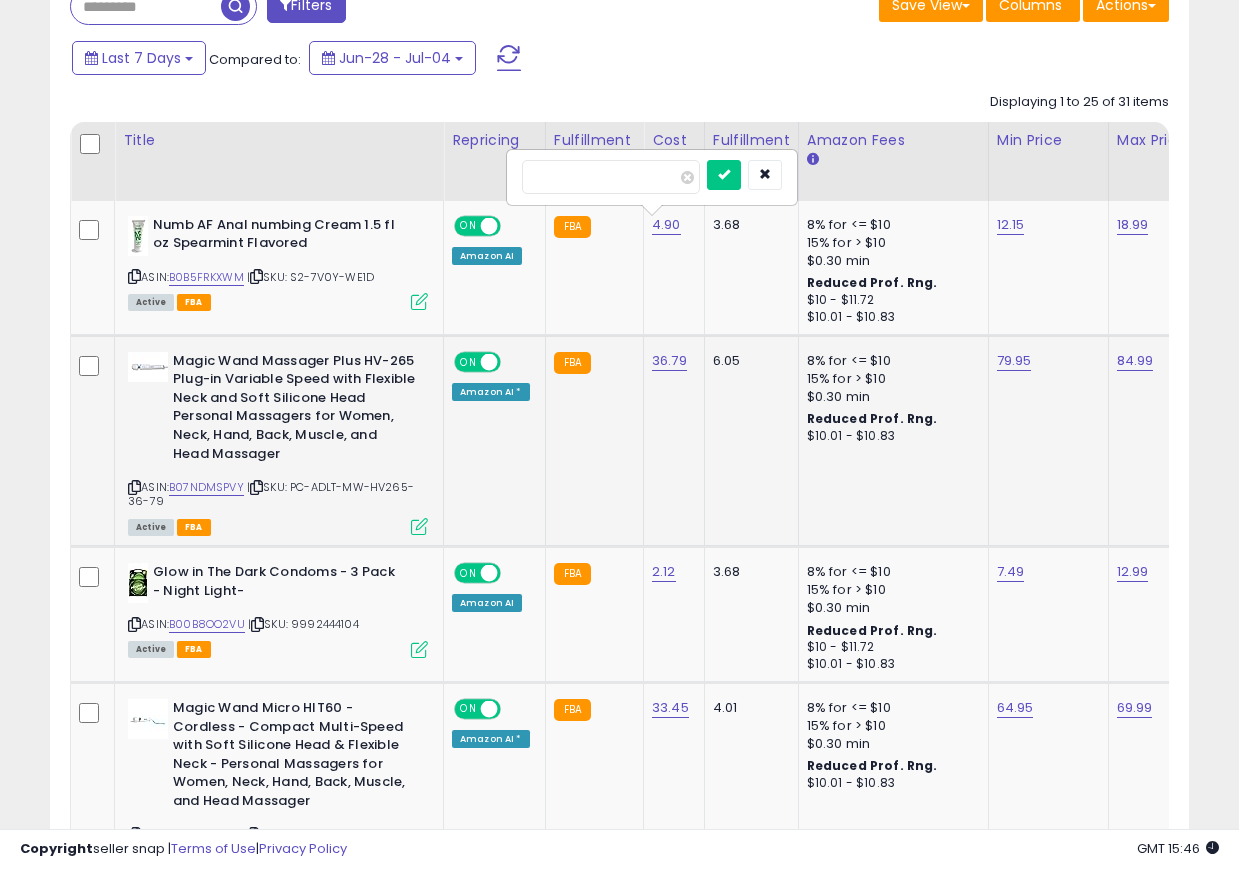 click on "36.79" 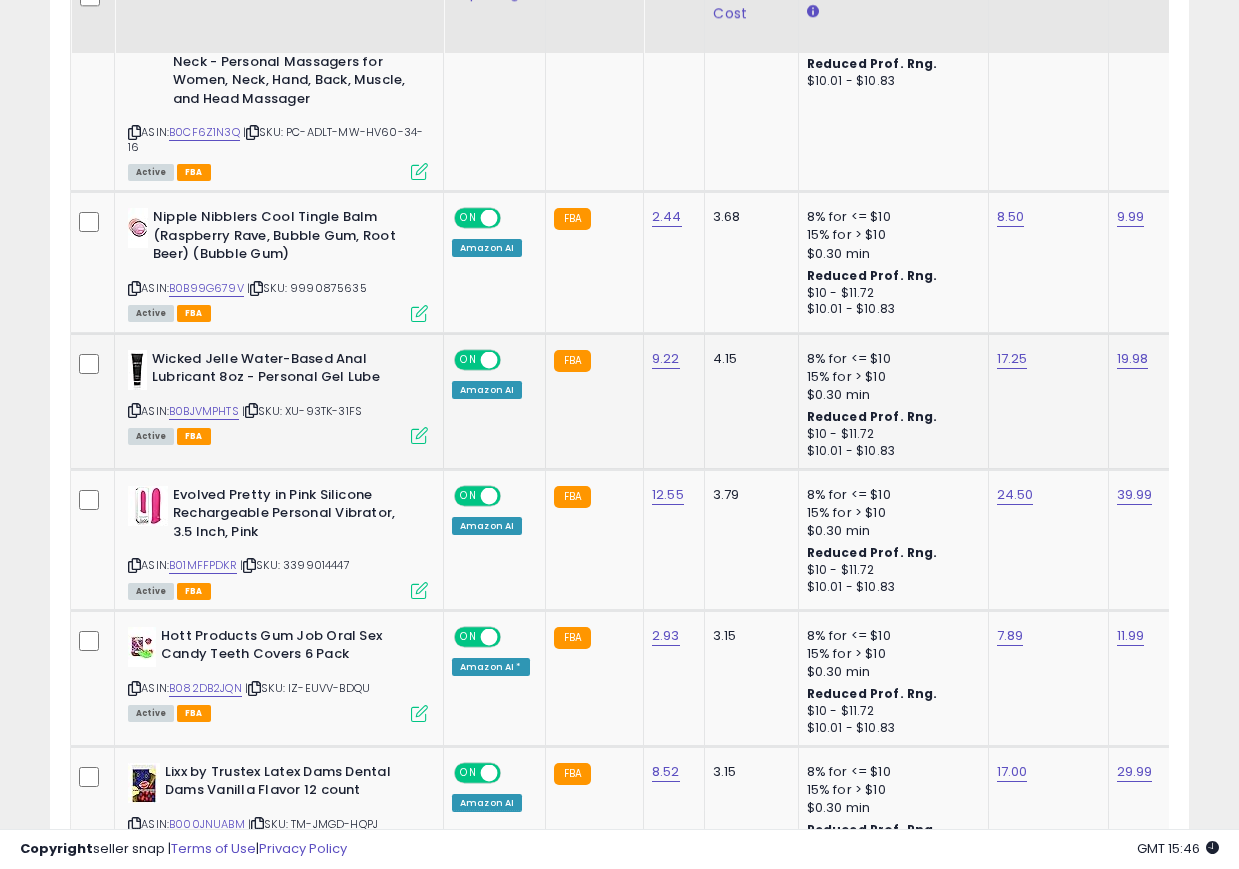 scroll, scrollTop: 1598, scrollLeft: 0, axis: vertical 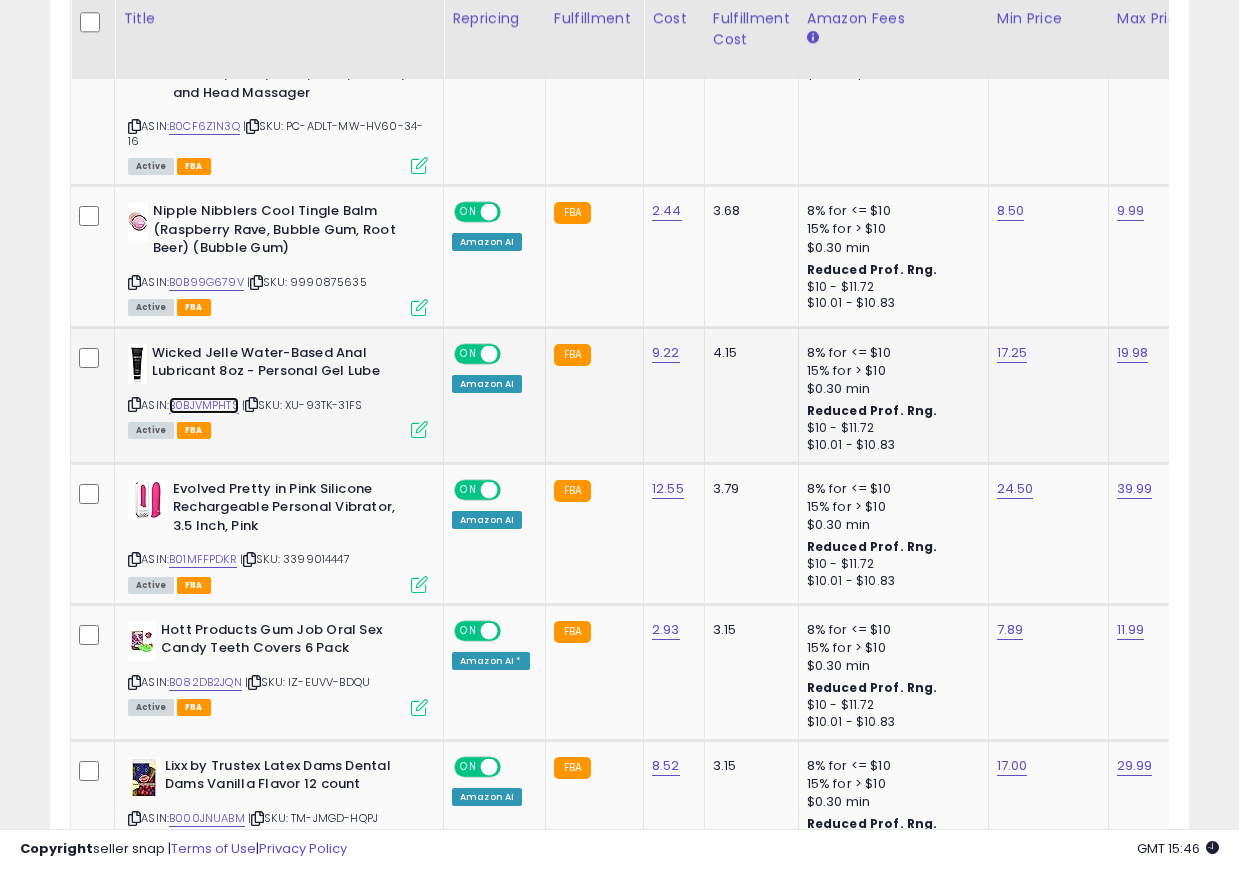 click on "B0BJVMPHTS" at bounding box center (204, 405) 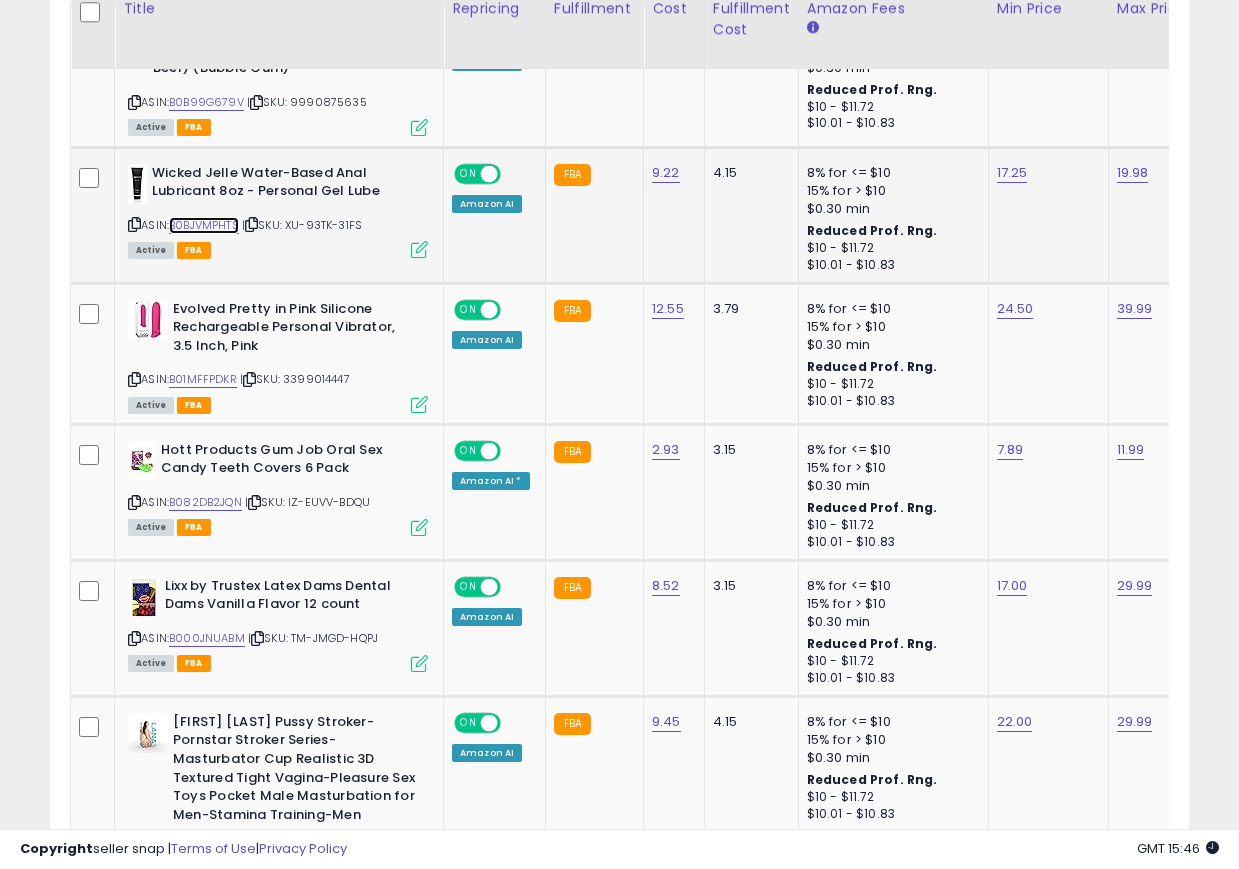 scroll, scrollTop: 1808, scrollLeft: 0, axis: vertical 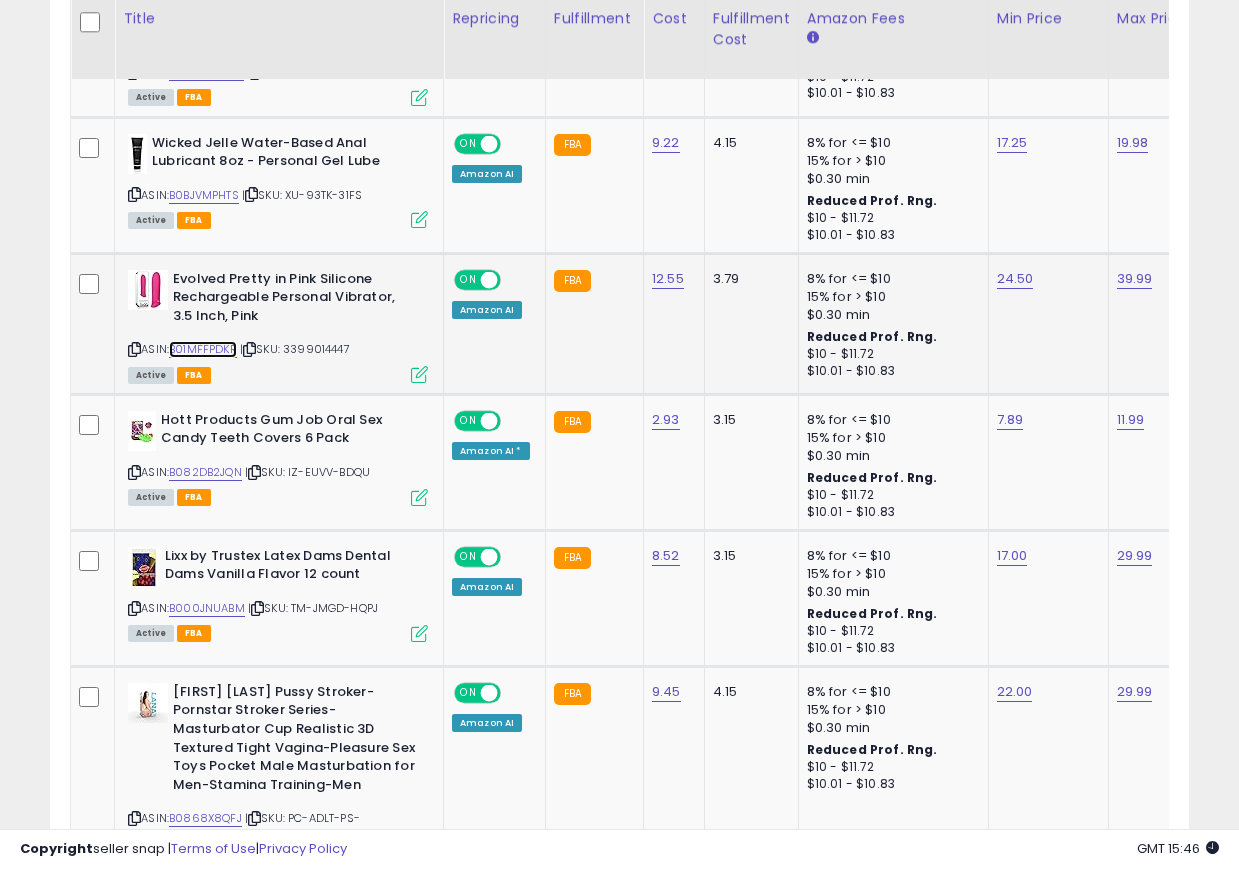 click on "B01MFFPDKR" at bounding box center (203, 349) 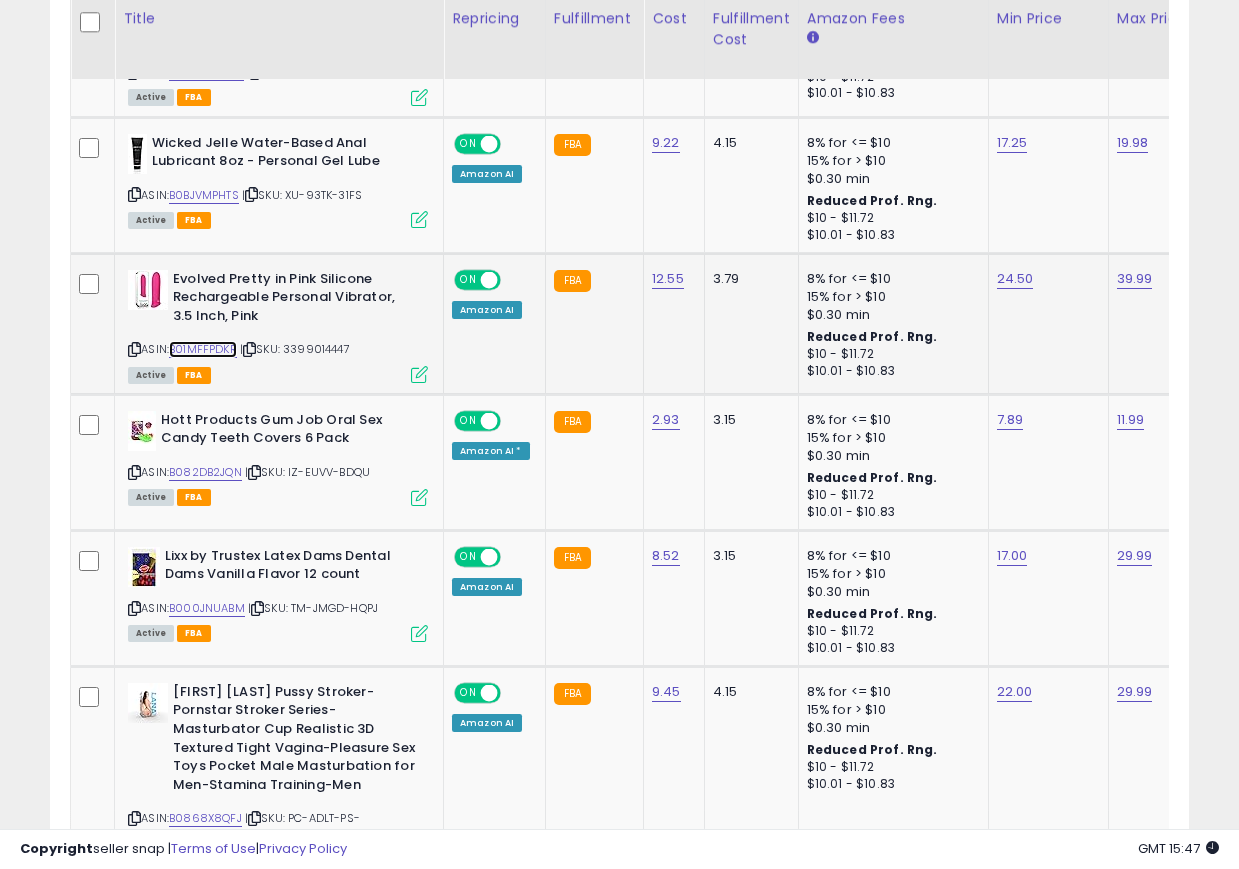scroll, scrollTop: 0, scrollLeft: 121, axis: horizontal 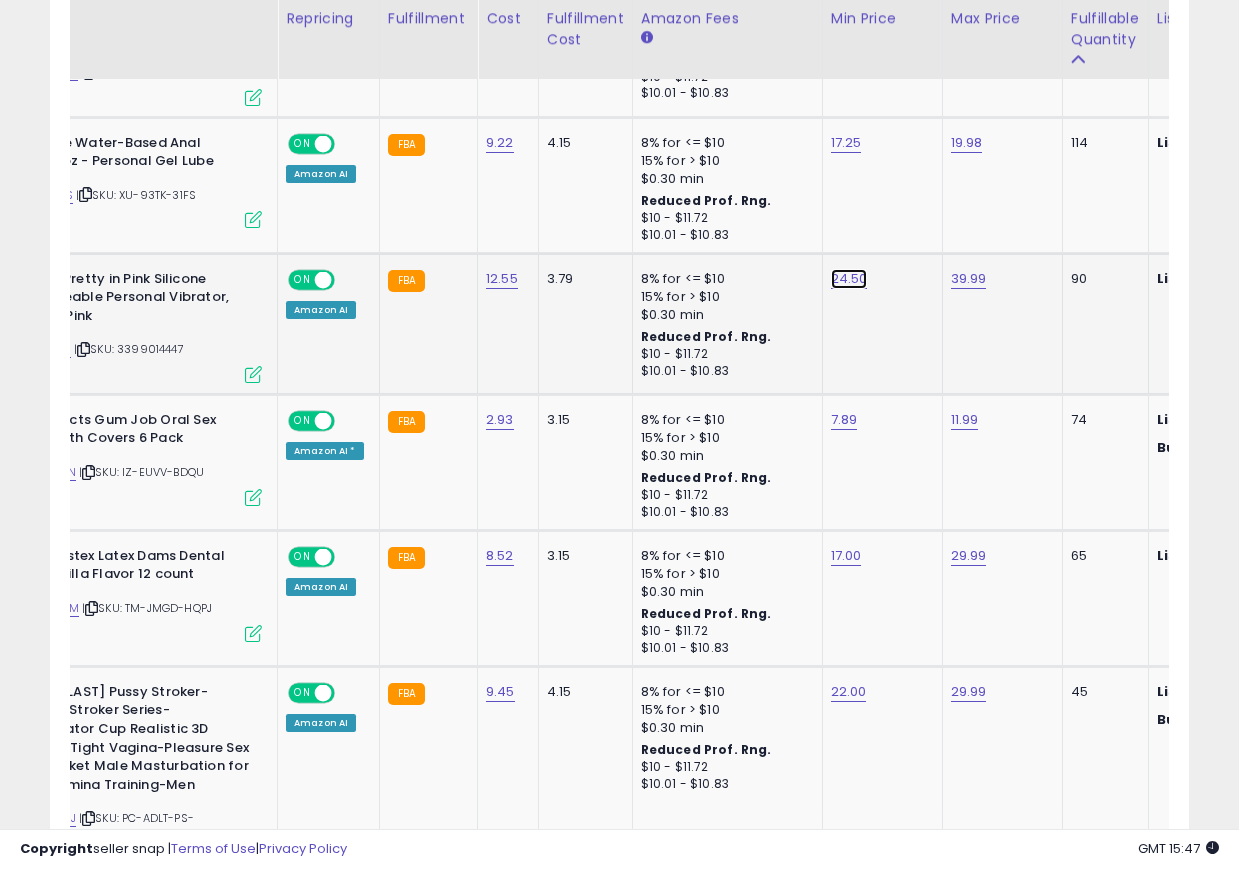 click on "24.50" at bounding box center [845, -693] 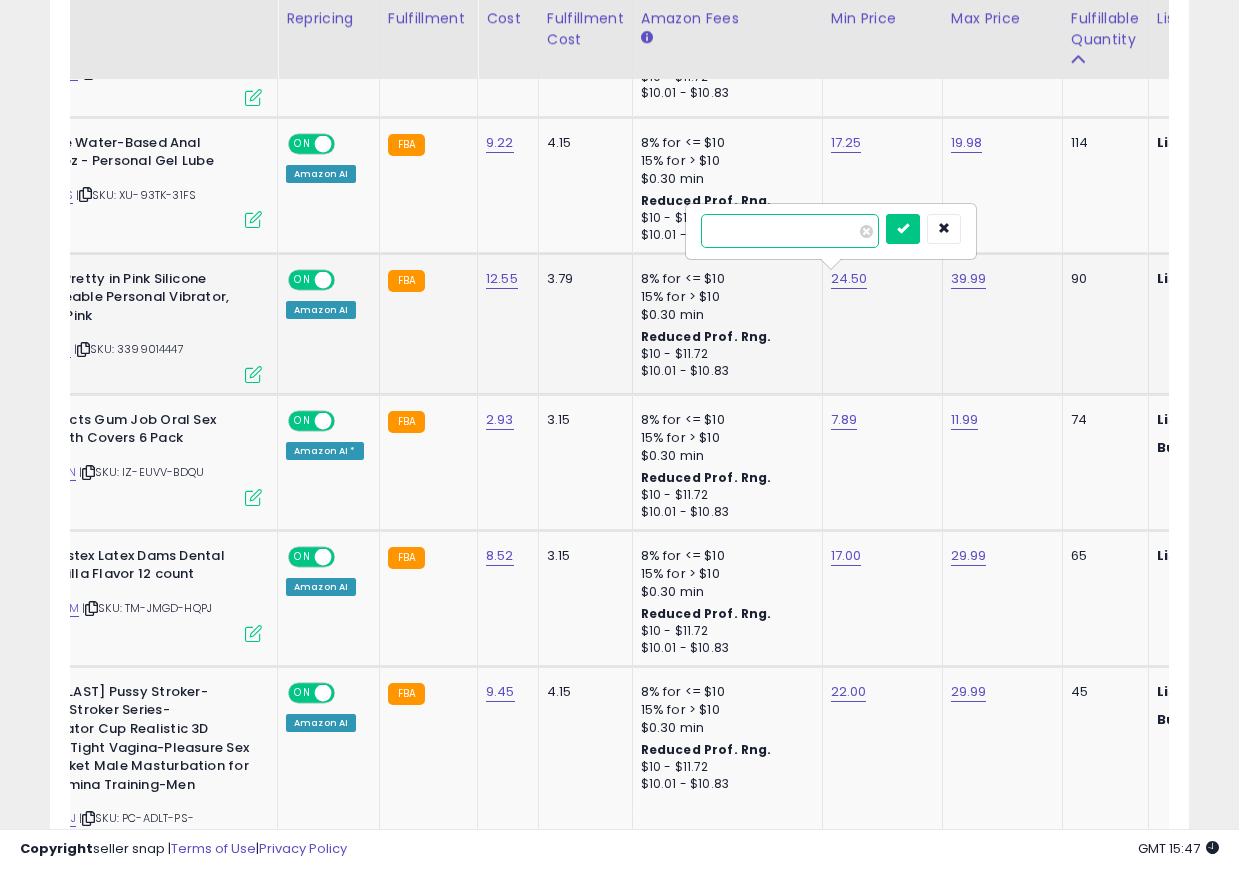 click on "*****" at bounding box center (790, 231) 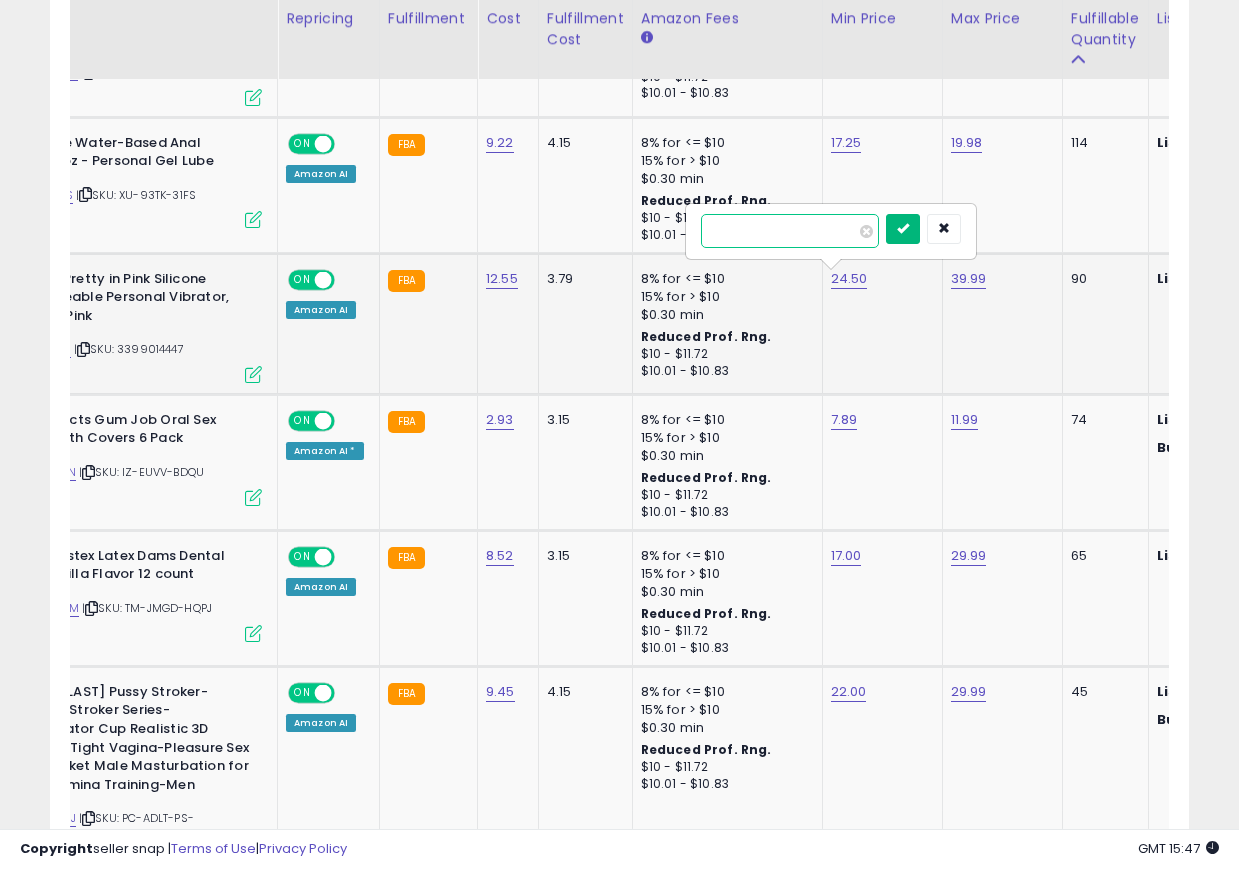 type on "*****" 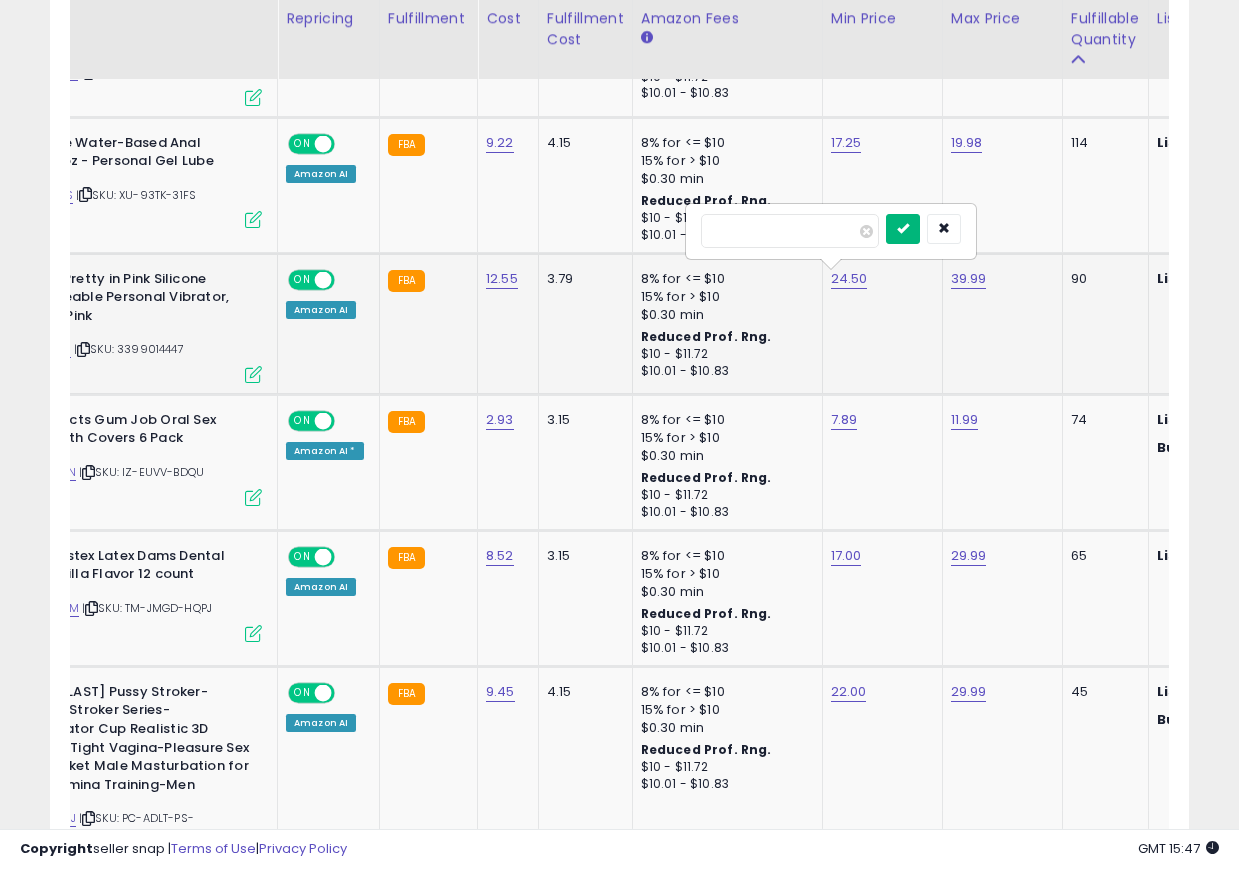 click at bounding box center [903, 228] 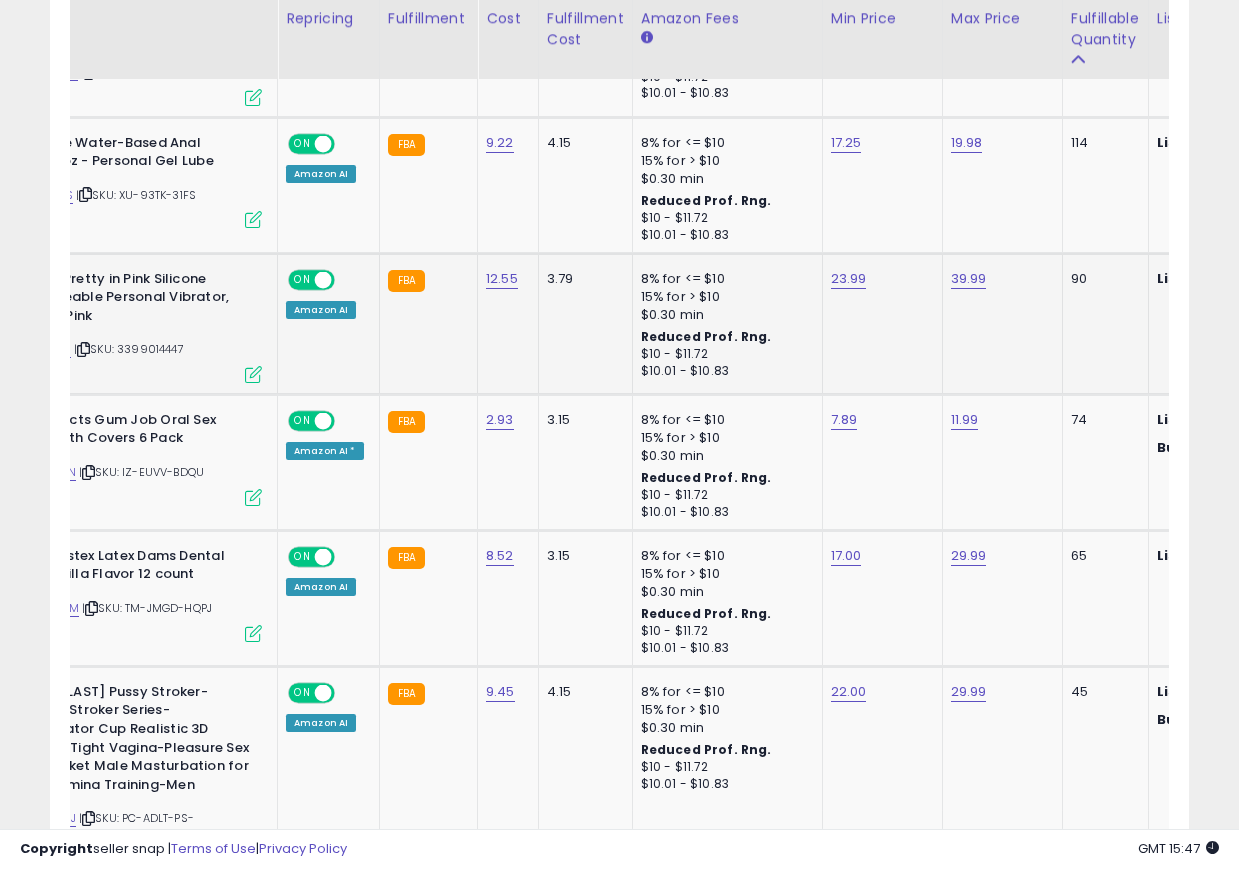 scroll, scrollTop: 0, scrollLeft: 81, axis: horizontal 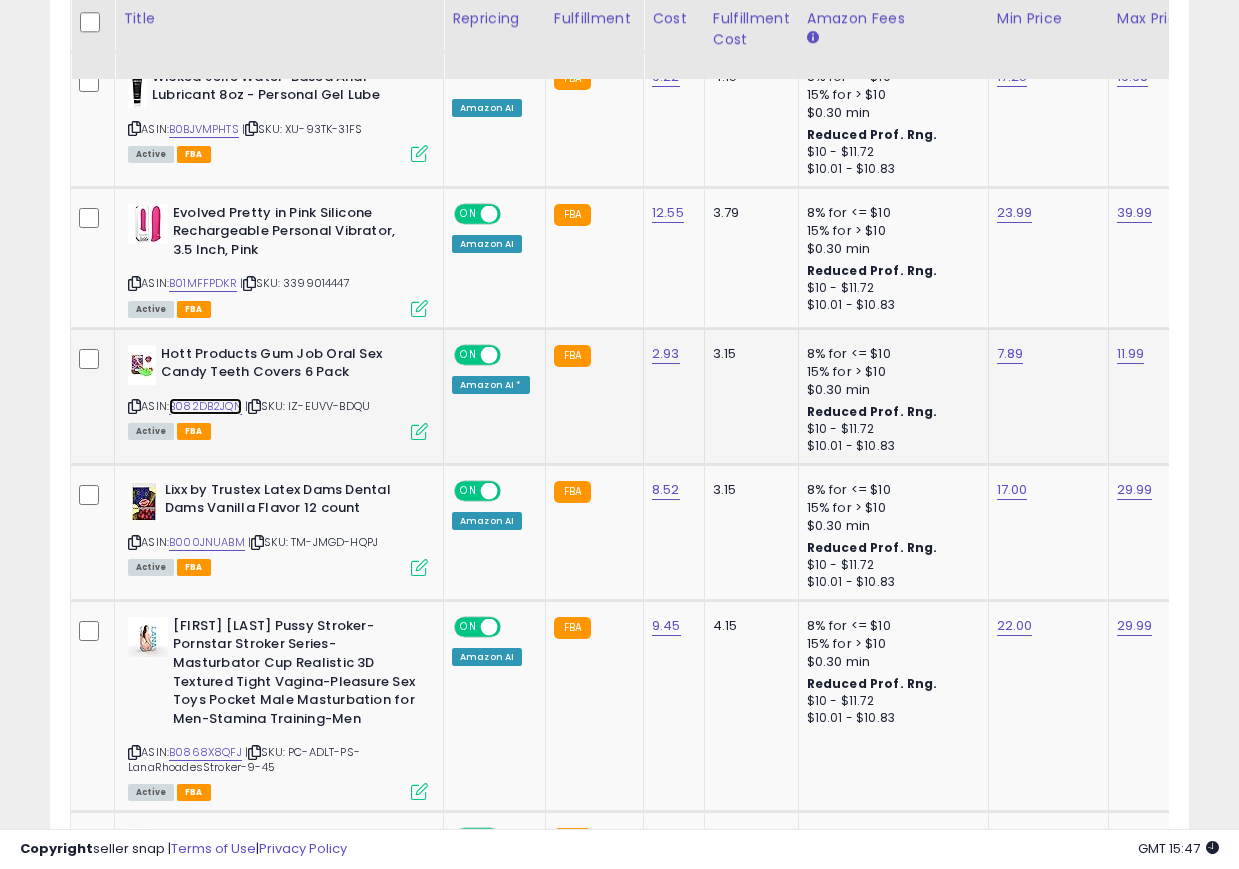 click on "B082DB2JQN" at bounding box center (205, 406) 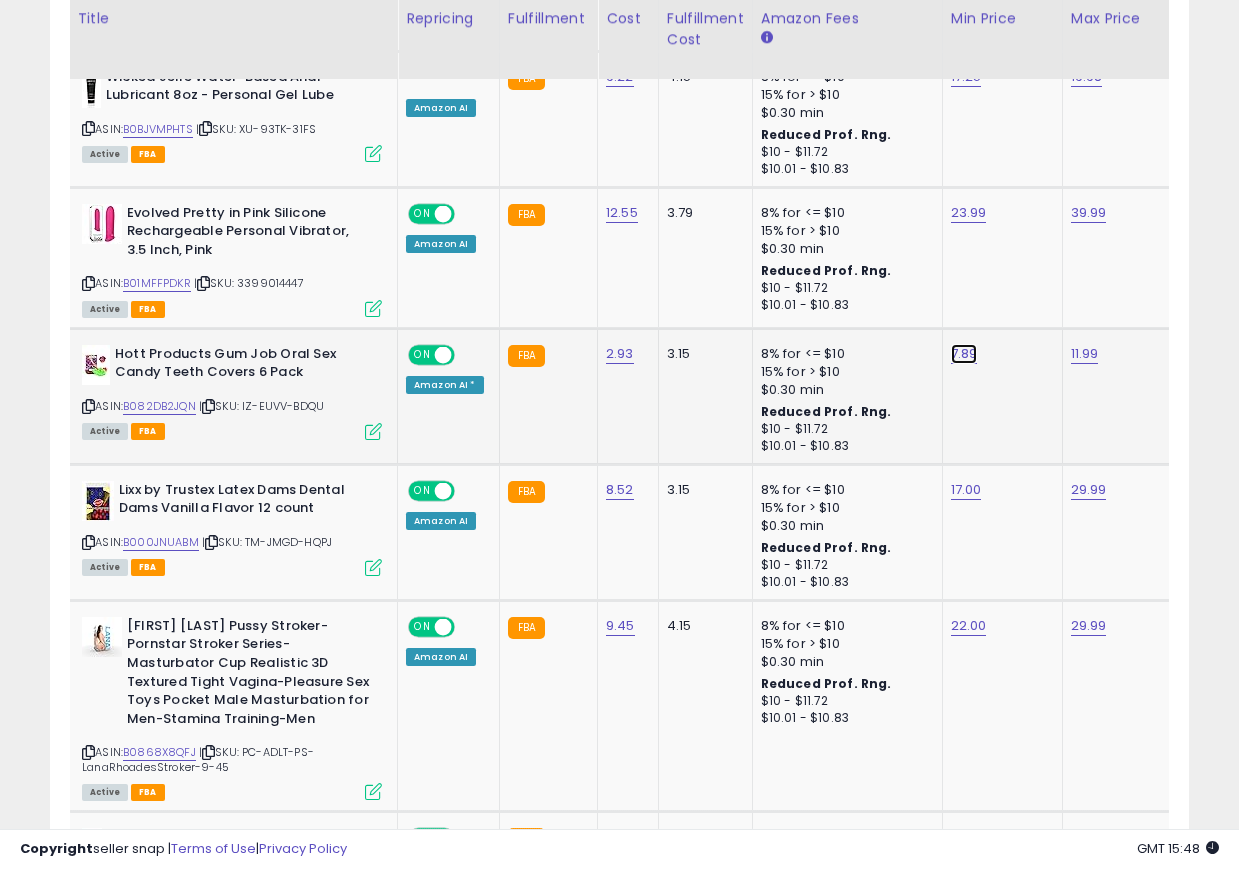 click on "7.89" at bounding box center [965, -759] 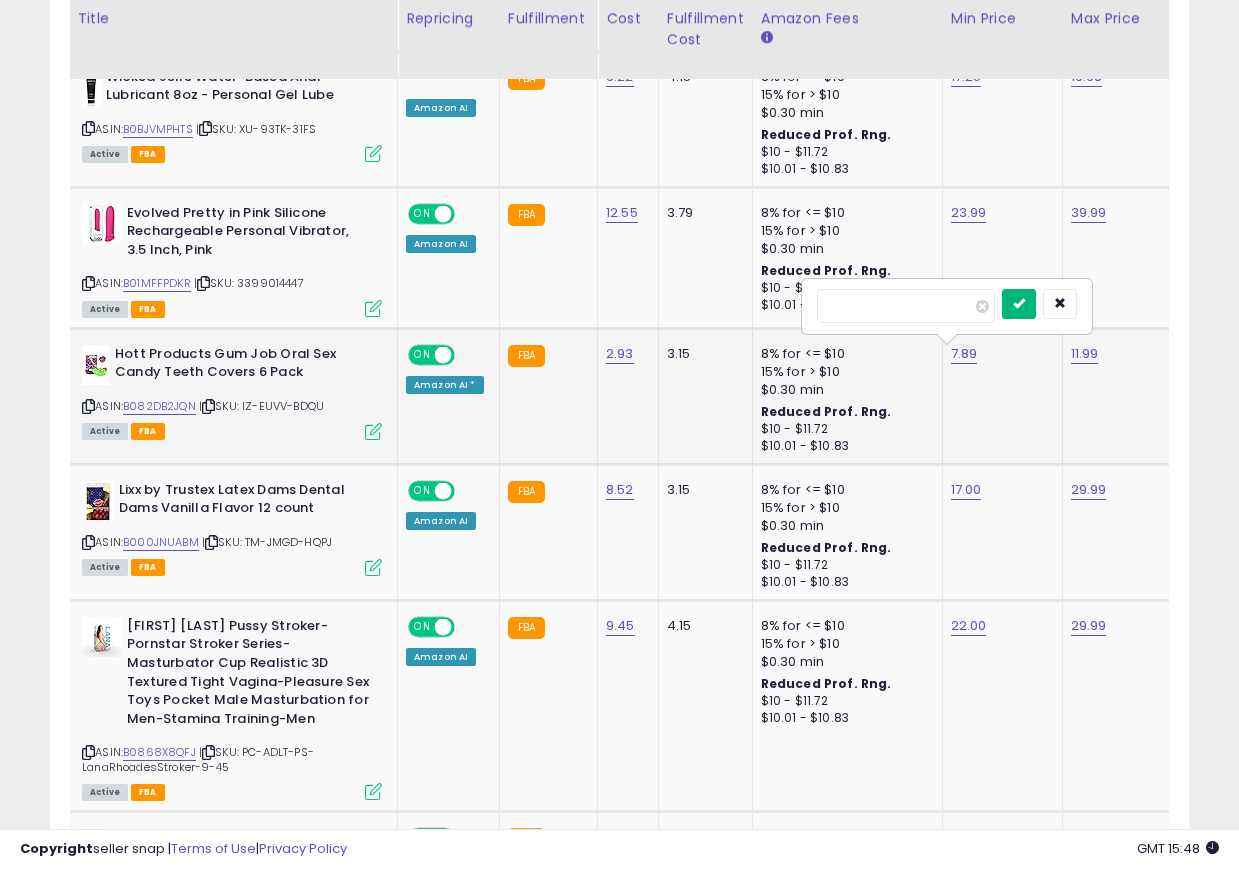 type on "****" 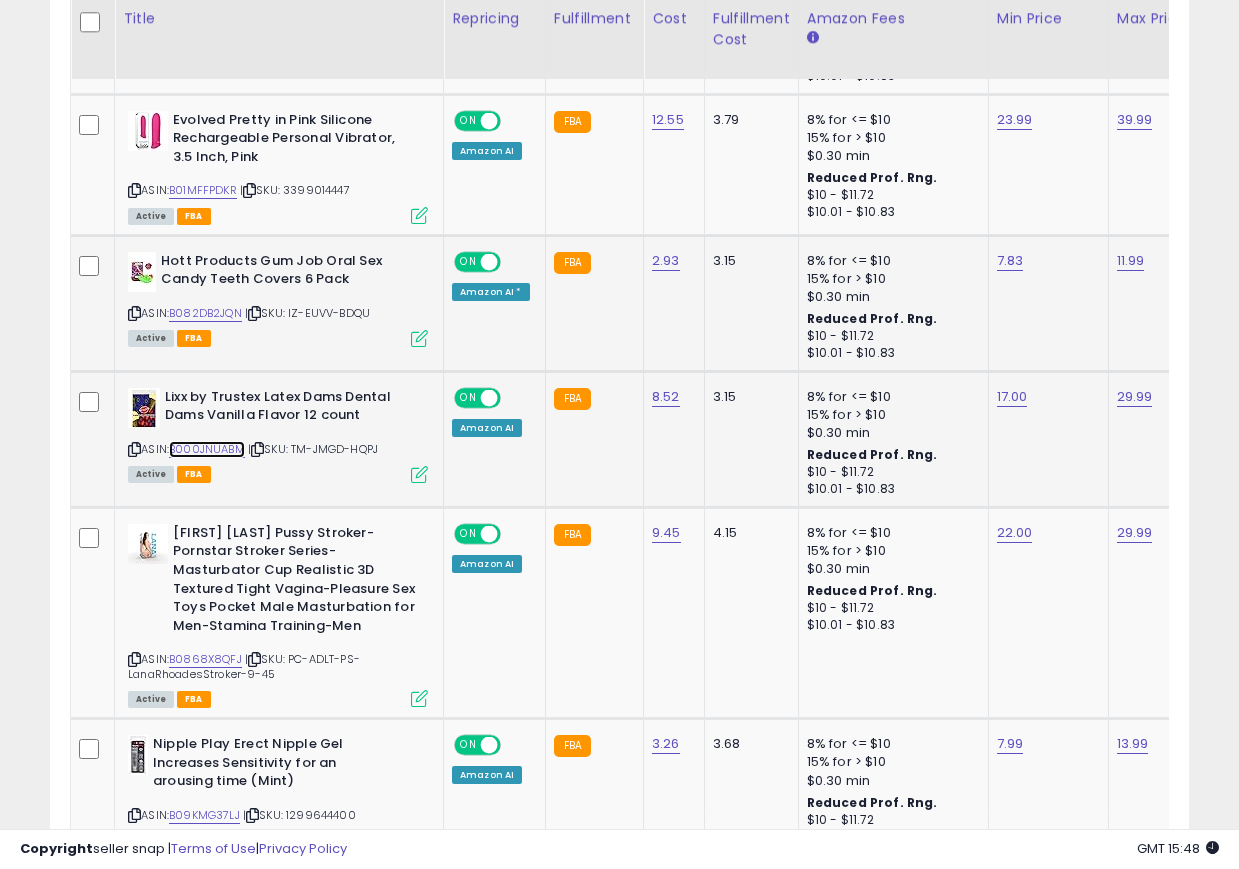 click on "B000JNUABM" at bounding box center [207, 449] 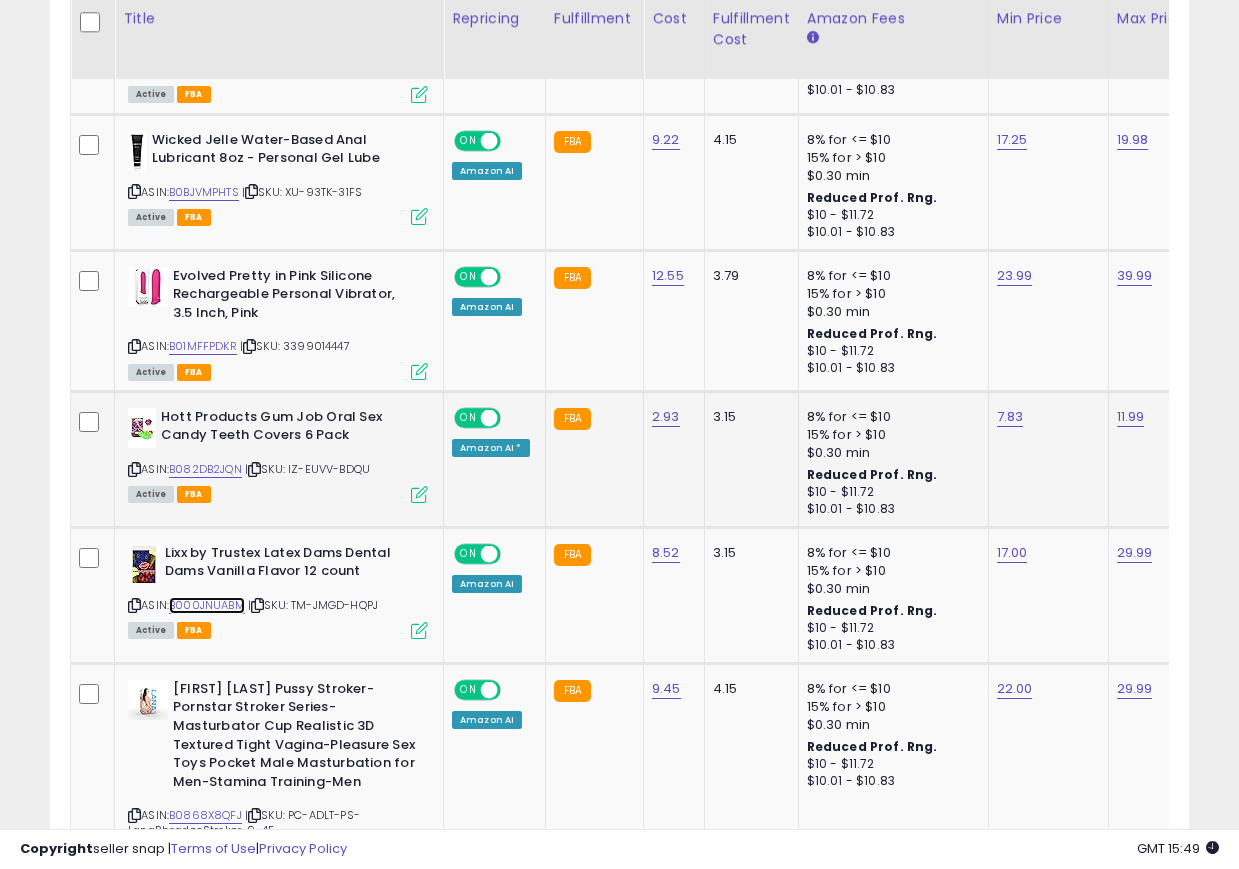 scroll, scrollTop: 1872, scrollLeft: 0, axis: vertical 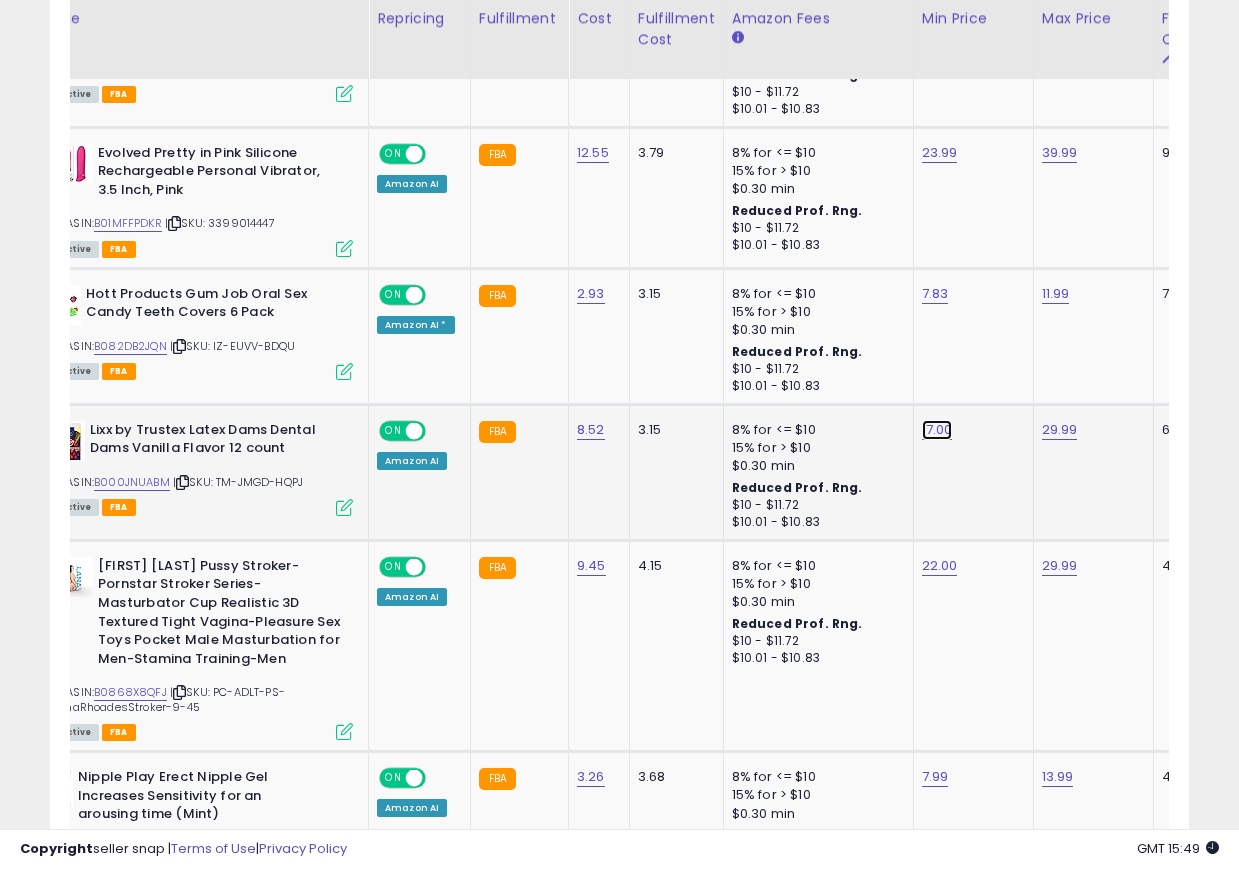 click on "17.00" at bounding box center [936, -819] 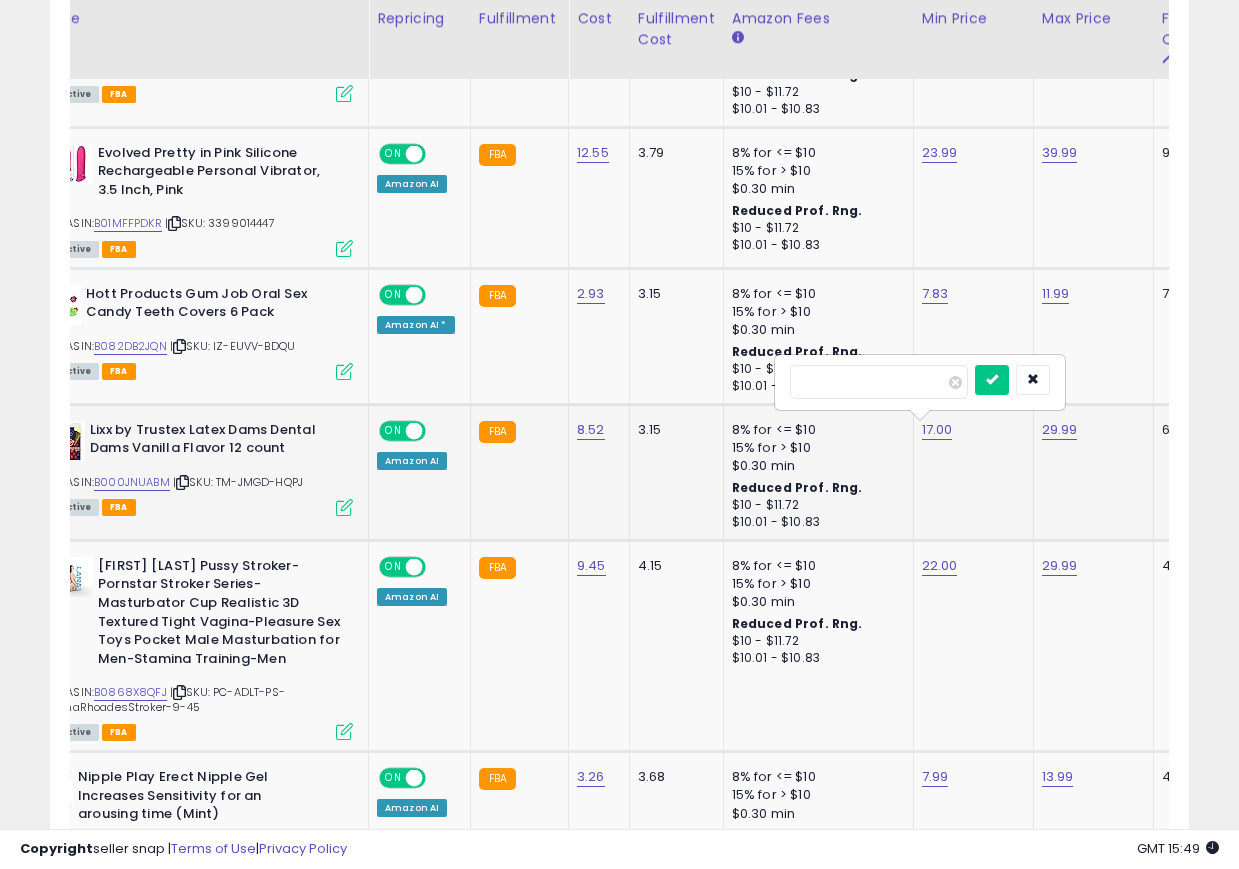 click on "*****" at bounding box center [879, 382] 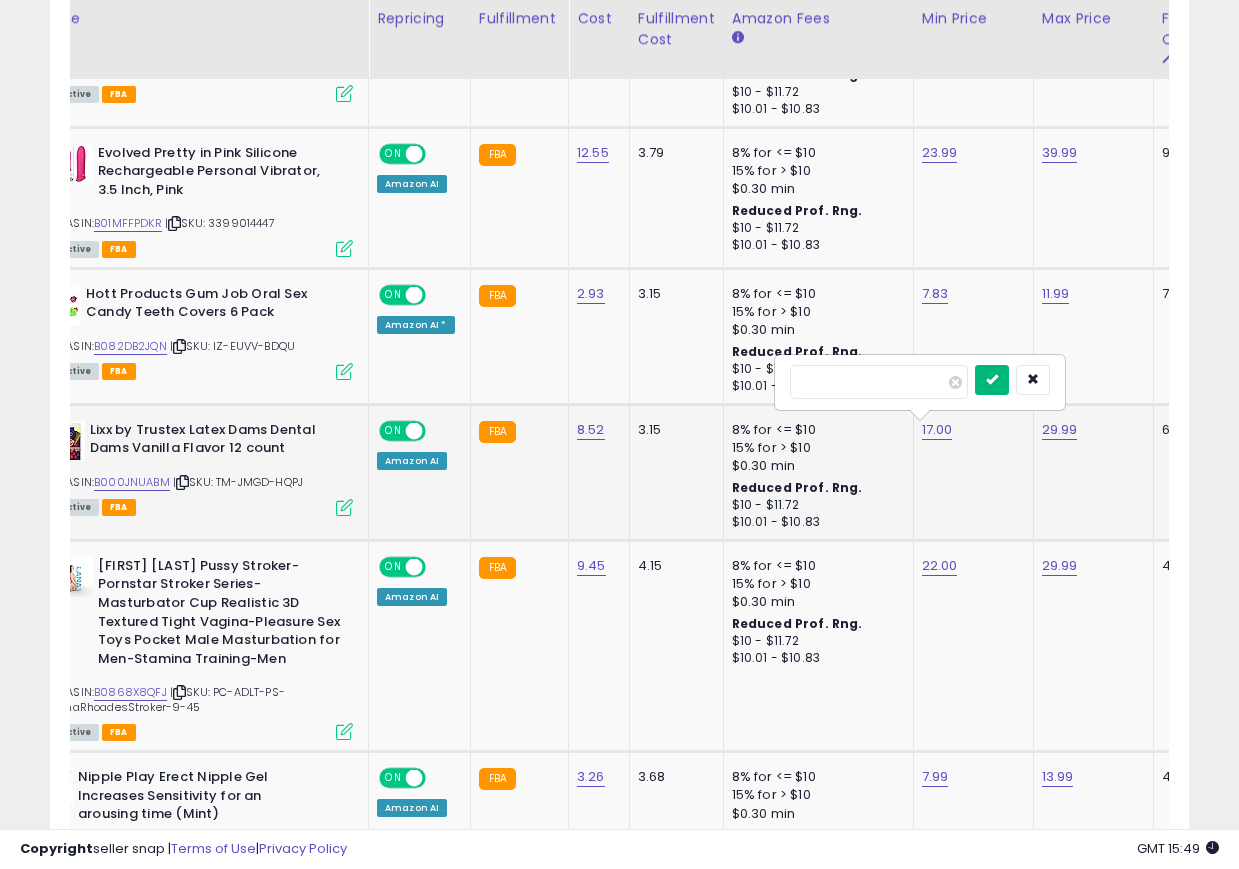 type on "*****" 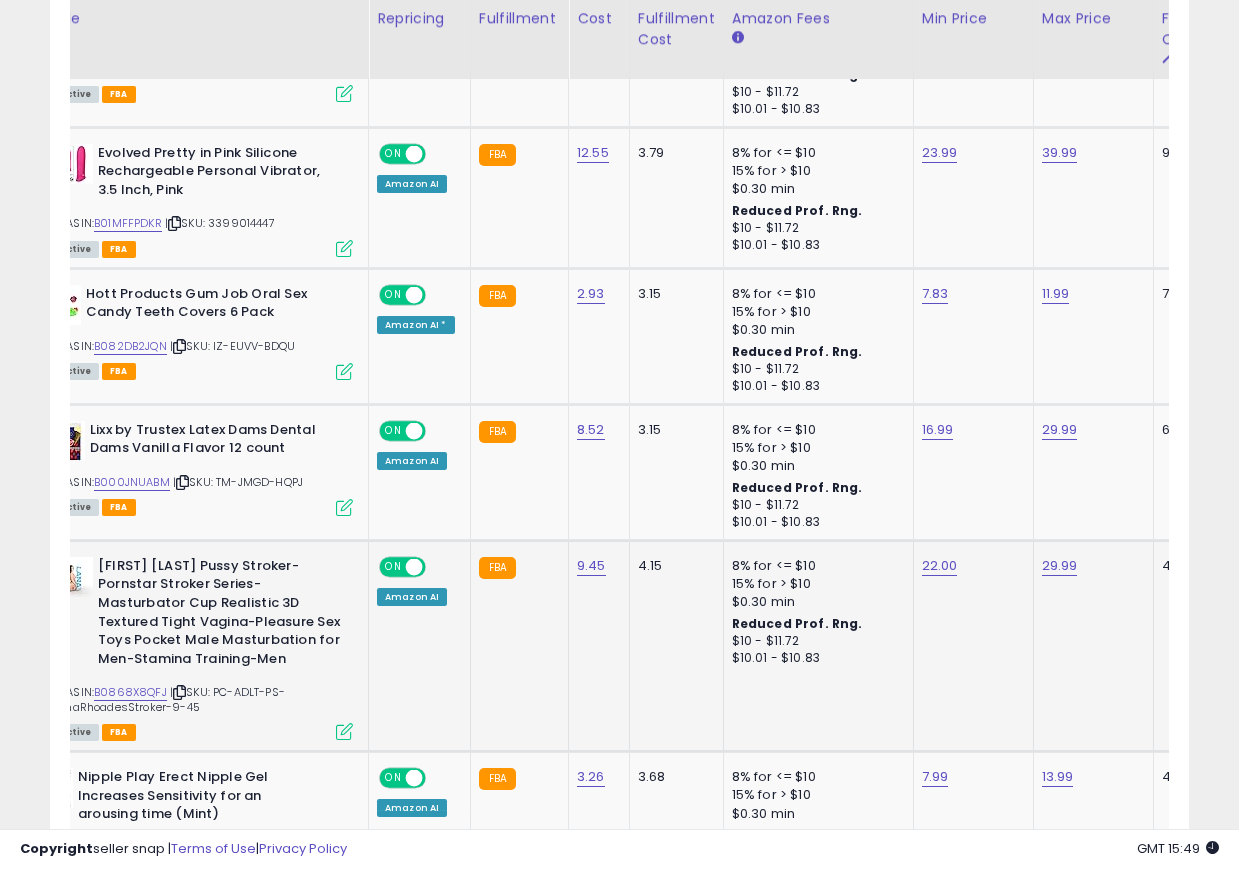 click on "22.00" 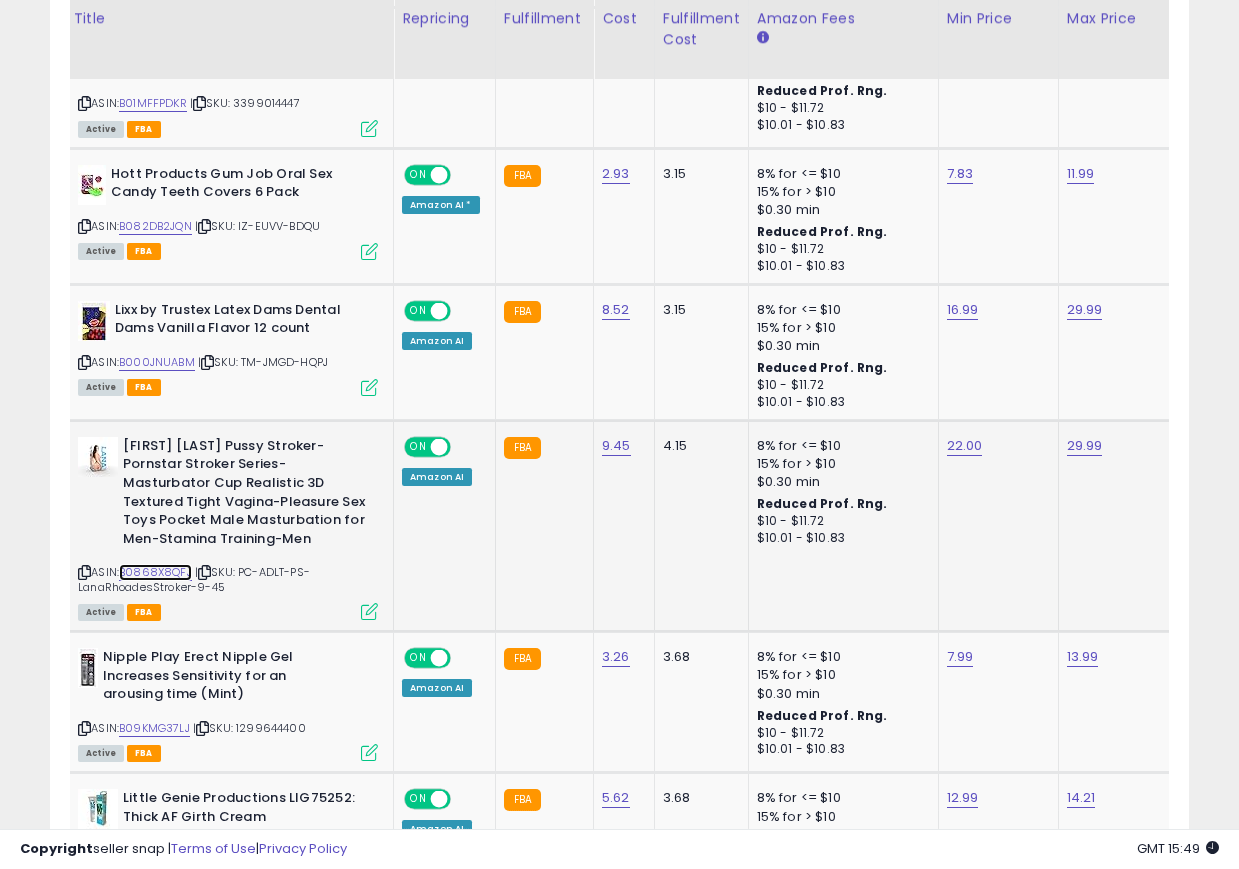 click on "B0868X8QFJ" at bounding box center [155, 572] 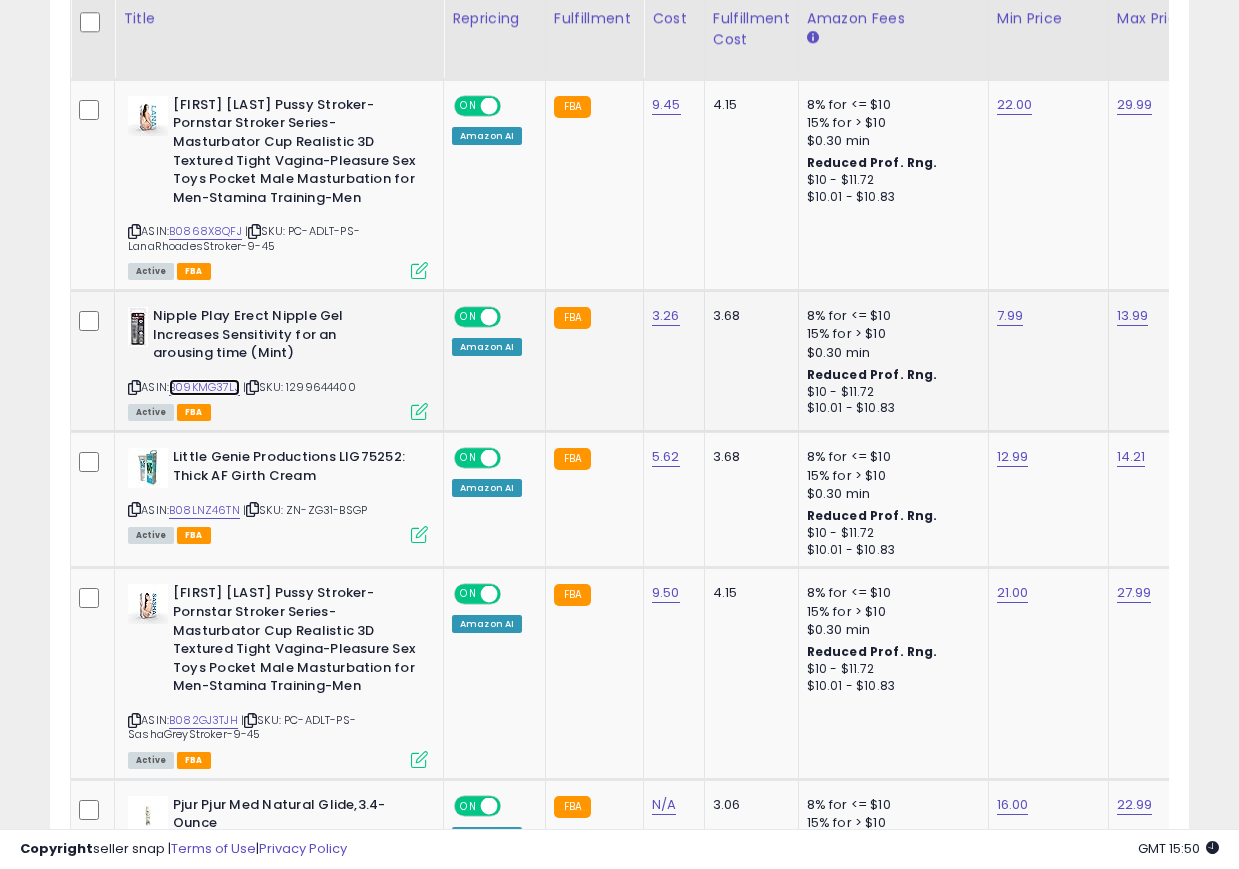 click on "B09KMG37LJ" at bounding box center [204, 387] 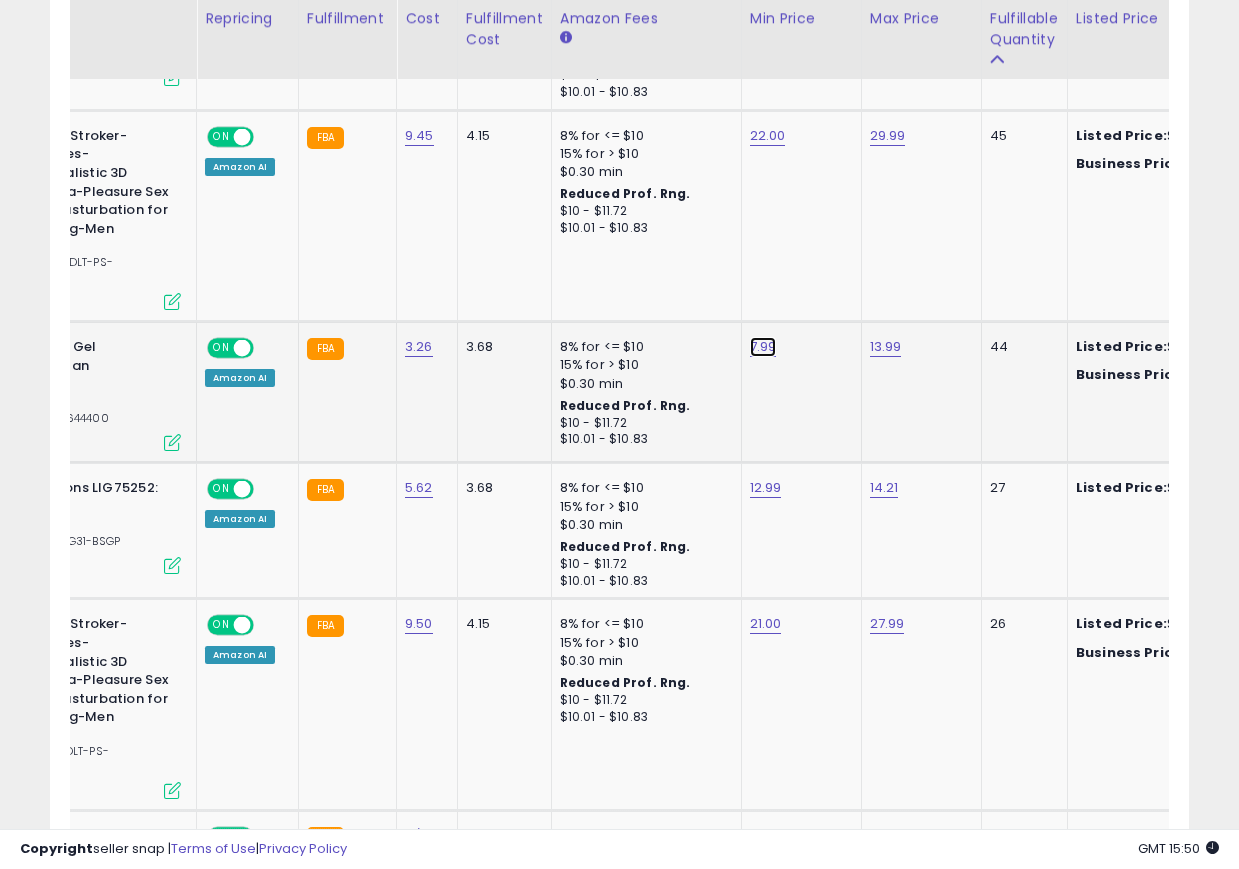 click on "7.99" at bounding box center (764, -1249) 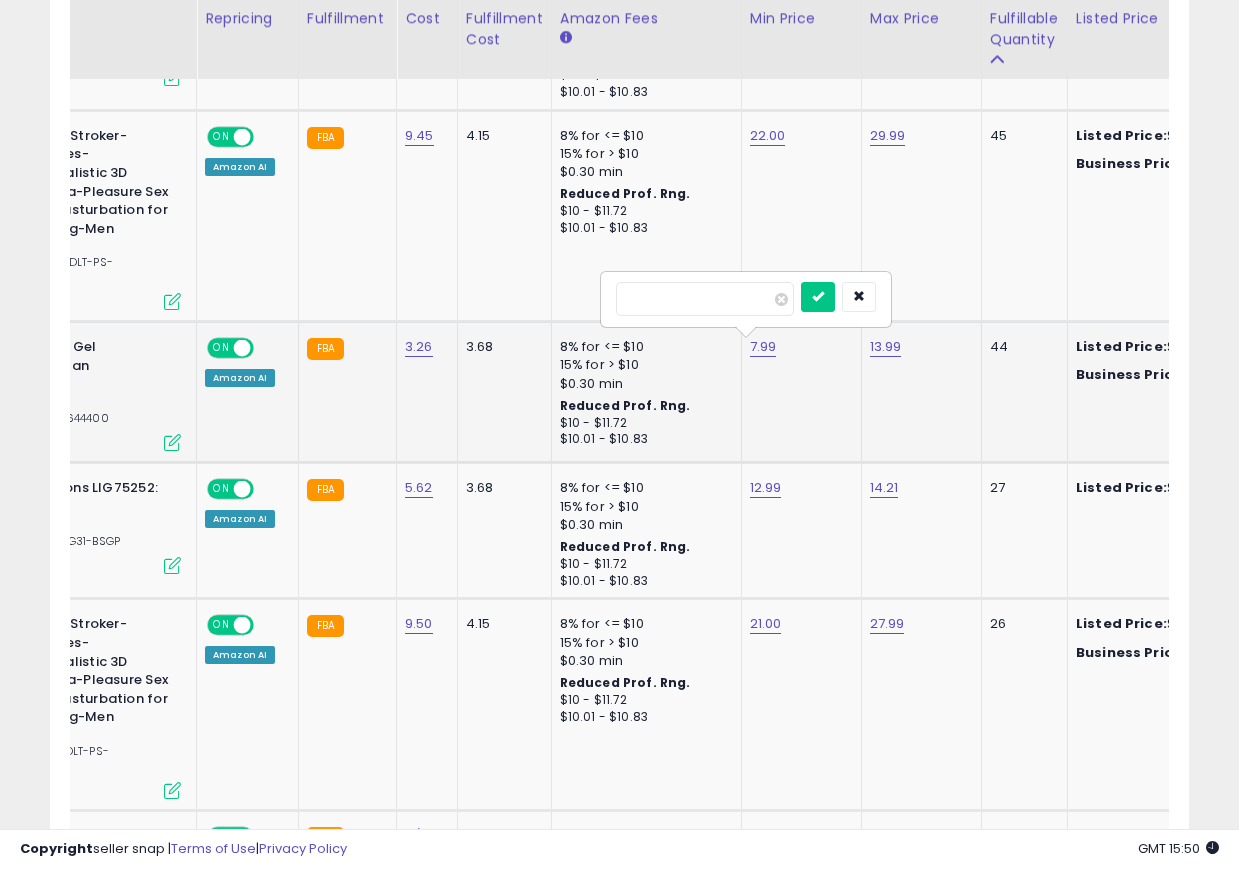 click on "****" at bounding box center [705, 299] 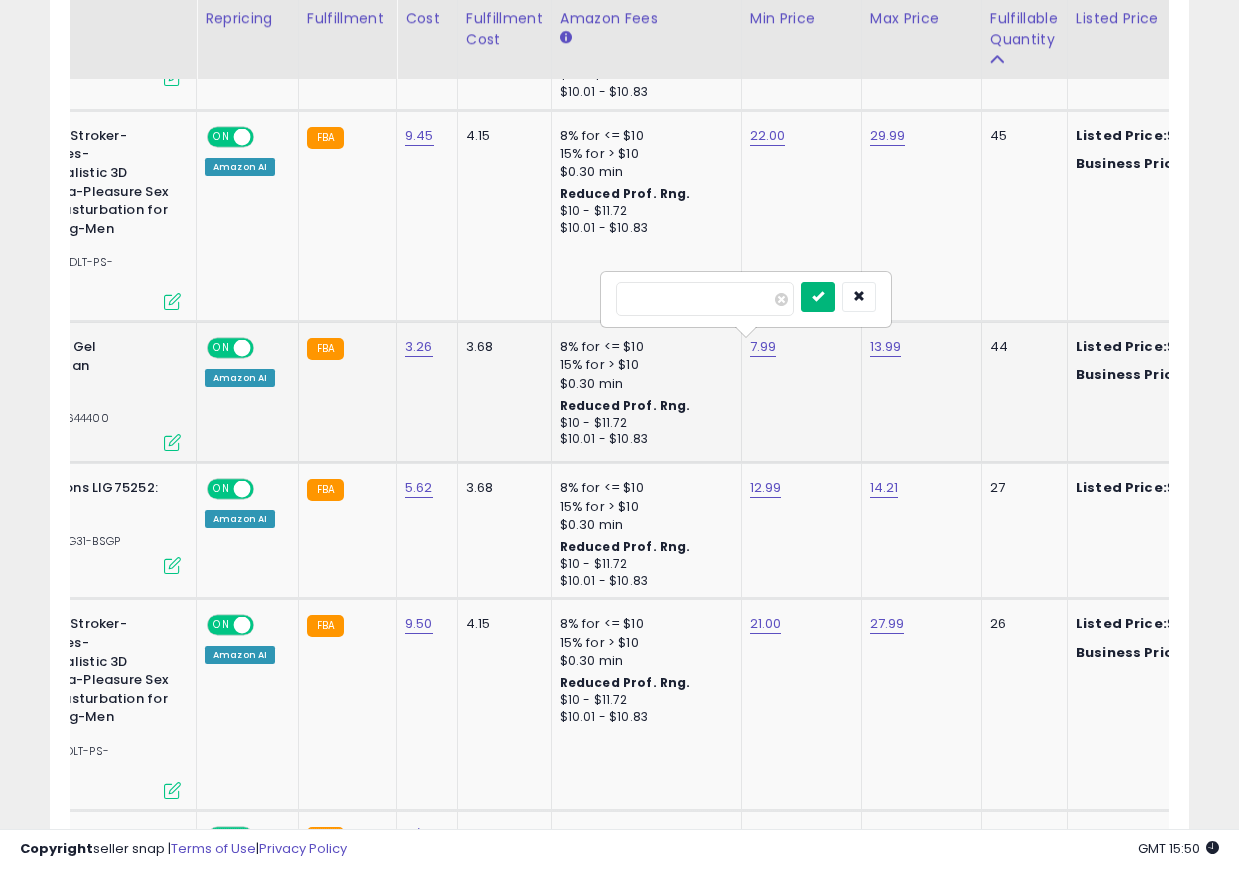 type on "****" 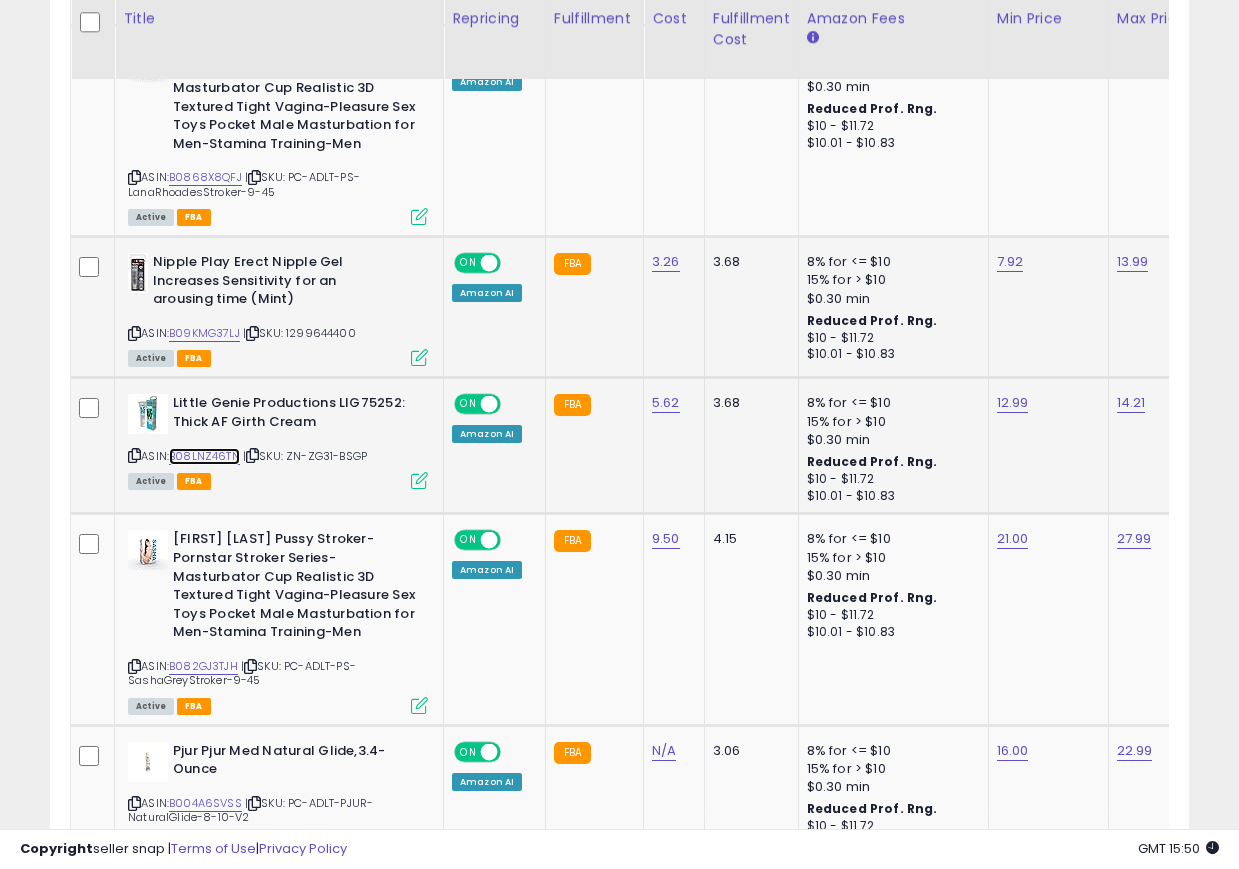 click on "B08LNZ46TN" at bounding box center [204, 456] 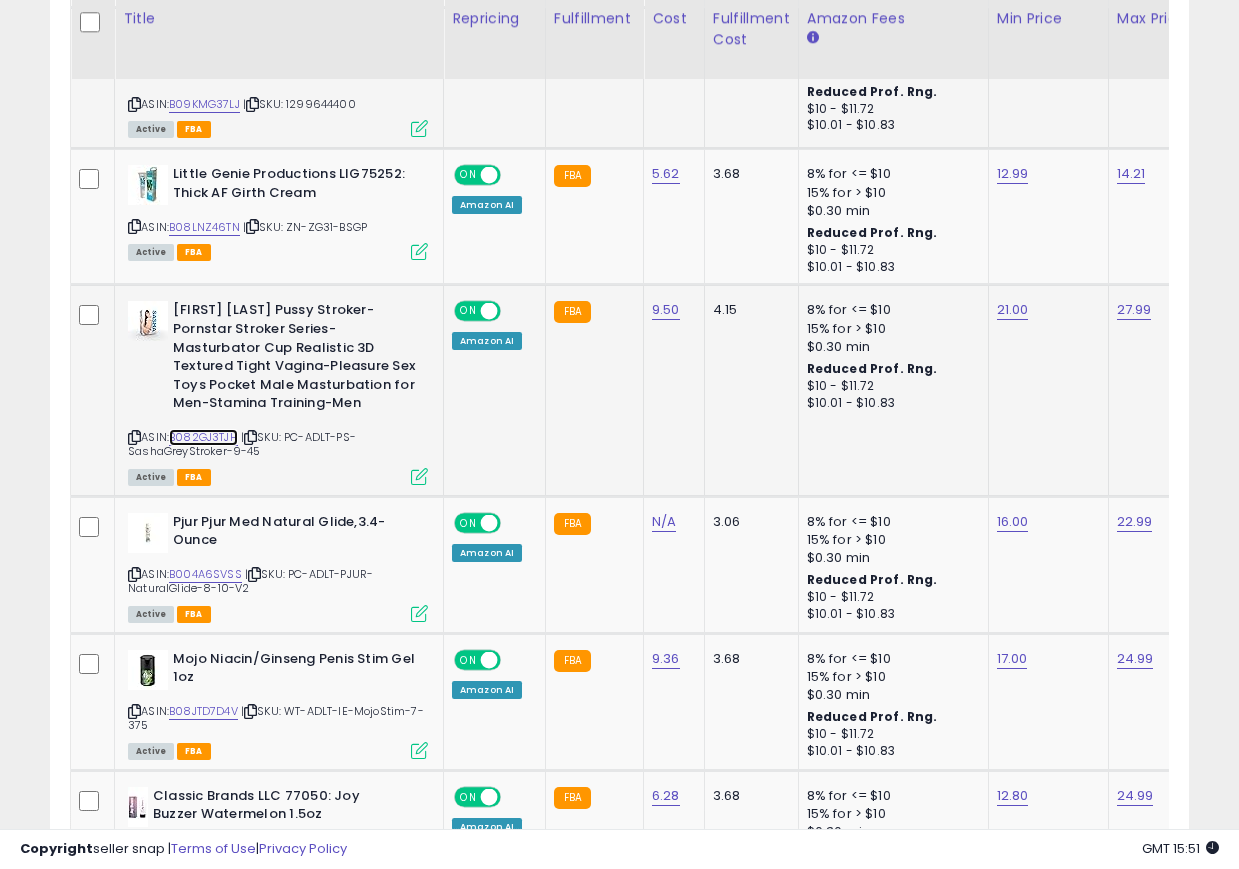 click on "B082GJ3TJH" at bounding box center (203, 437) 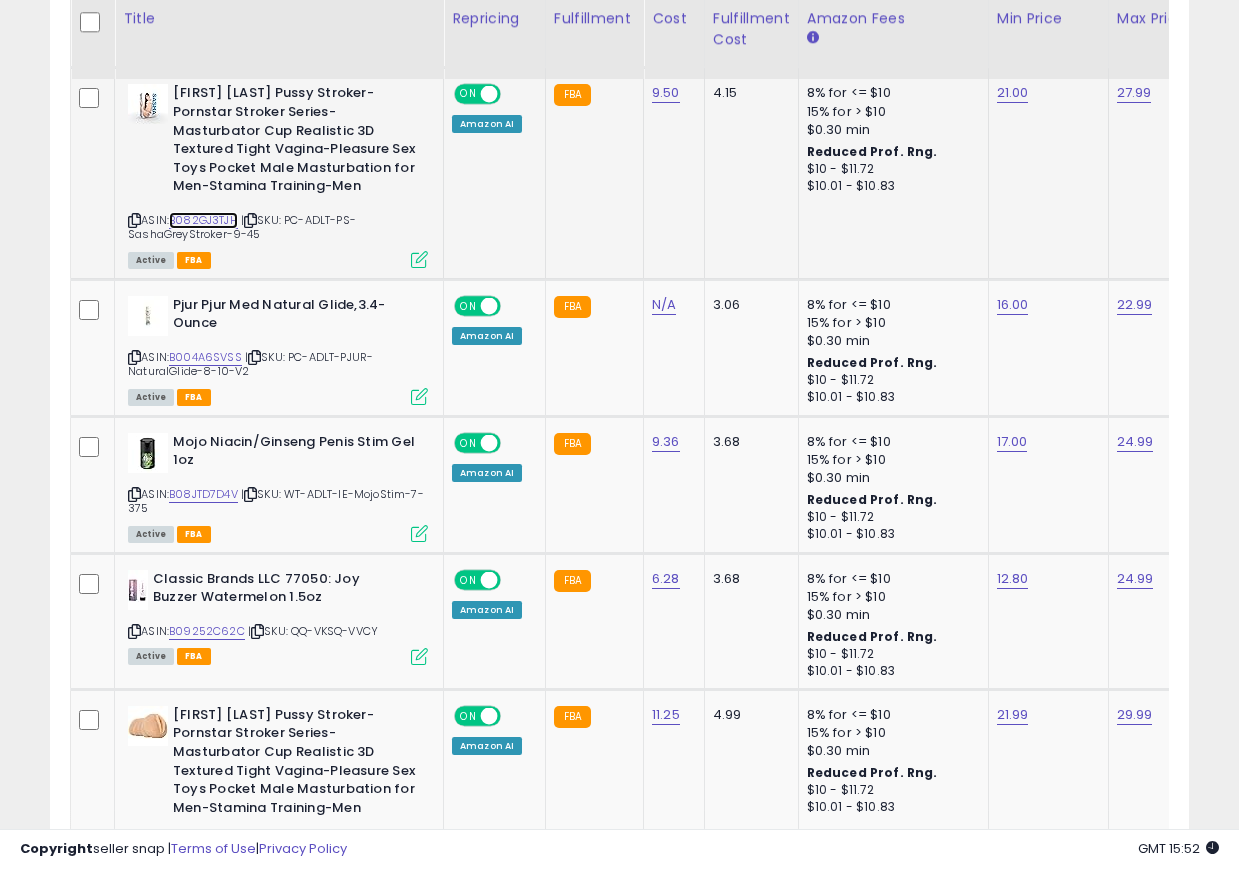 scroll, scrollTop: 2898, scrollLeft: 0, axis: vertical 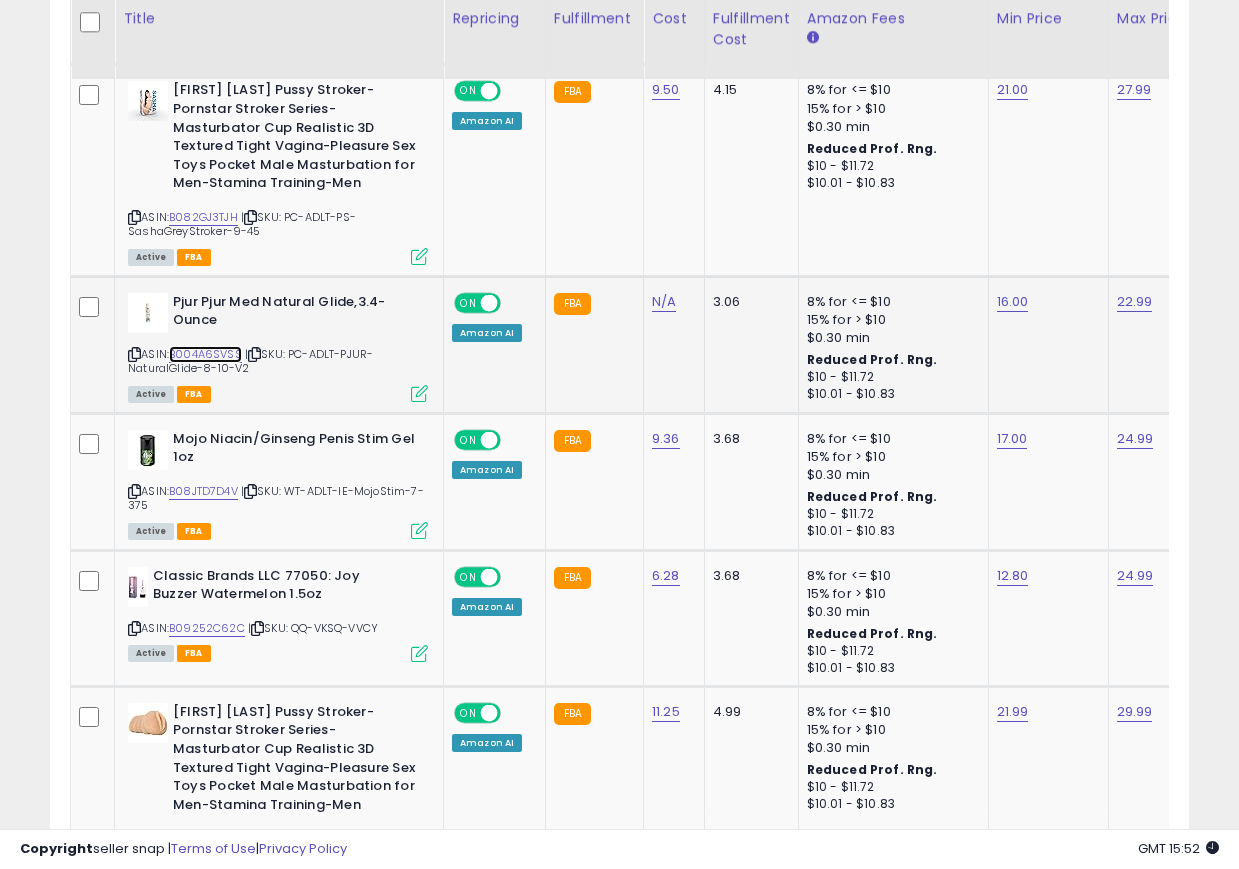 click on "B004A6SVSS" at bounding box center (205, 354) 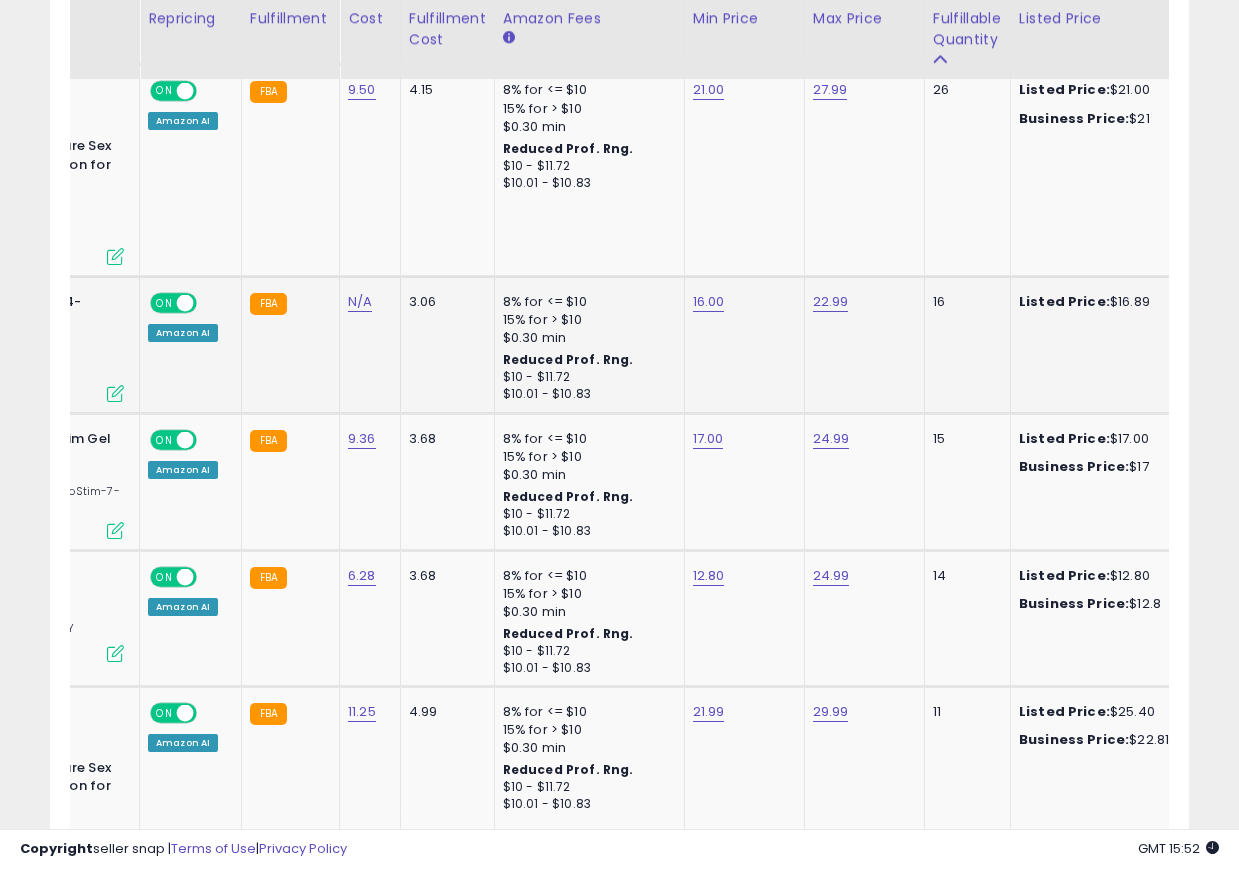 scroll, scrollTop: 0, scrollLeft: 456, axis: horizontal 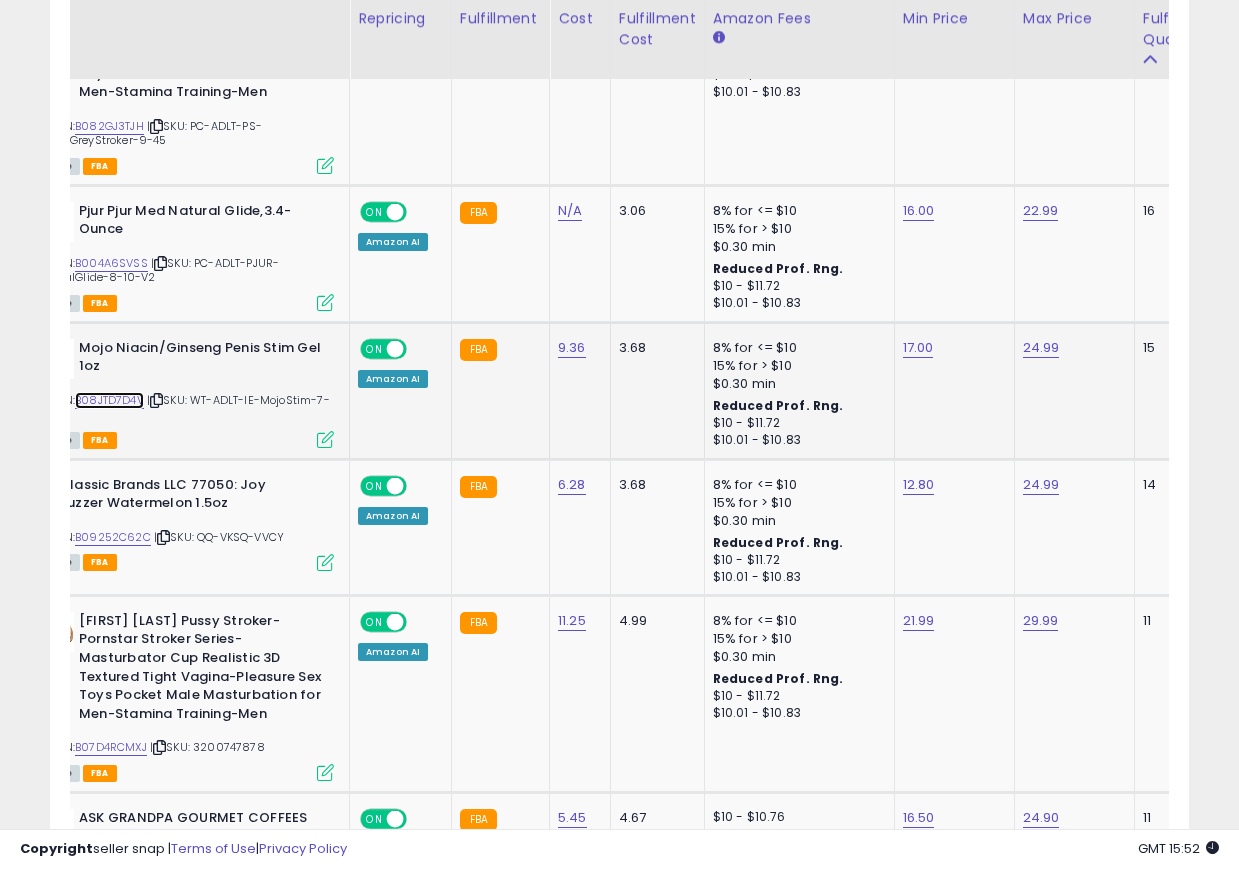 click on "B08JTD7D4V" at bounding box center [109, 400] 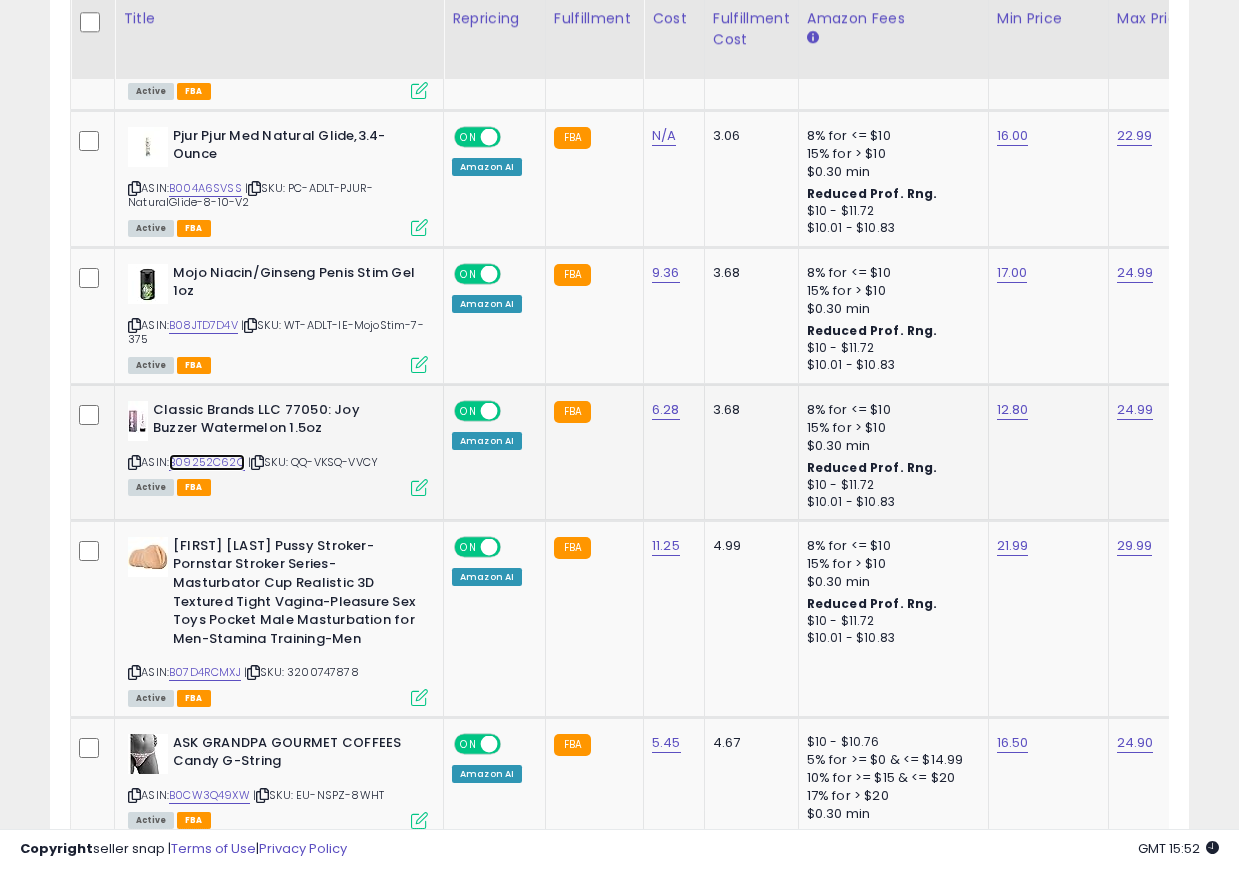 click on "B09252C62C" at bounding box center (207, 462) 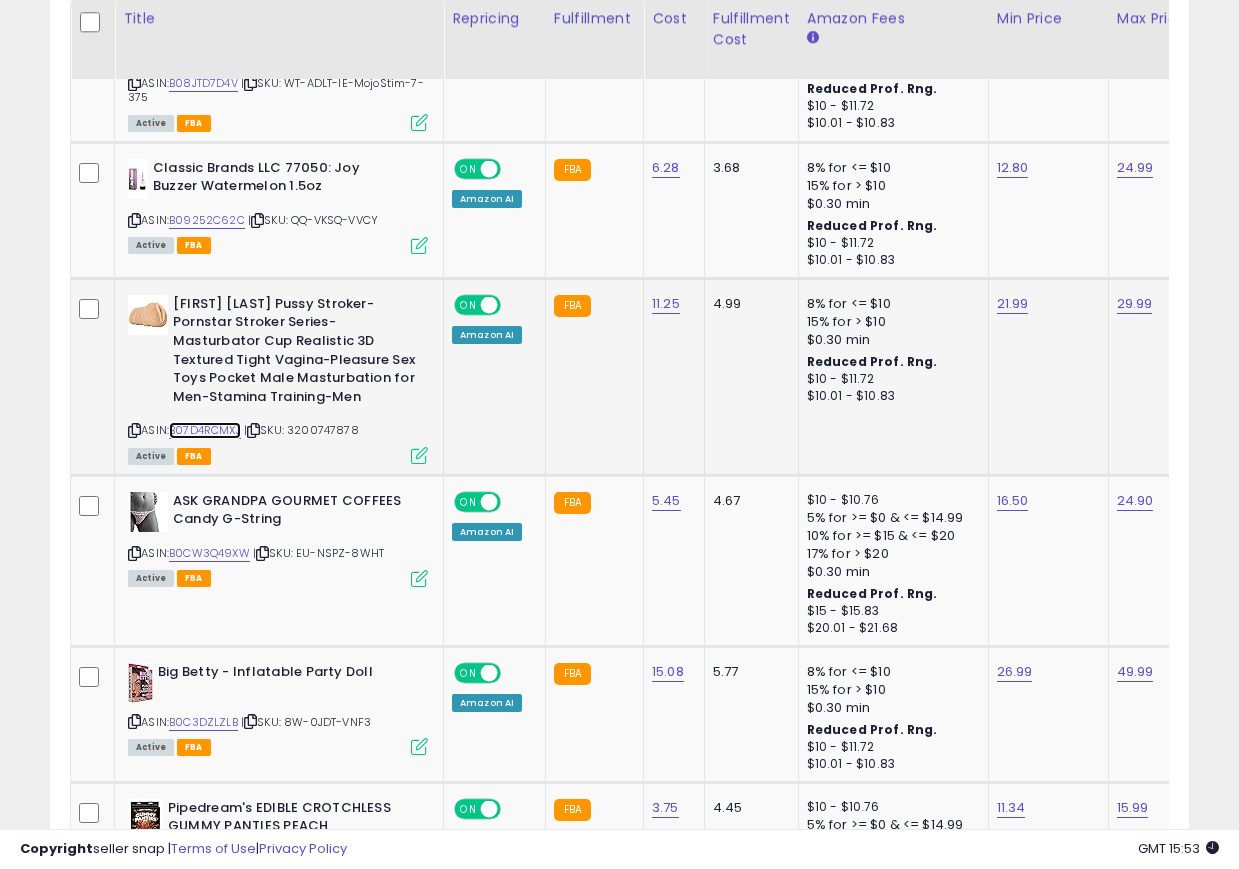 click on "B07D4RCMXJ" at bounding box center [205, 430] 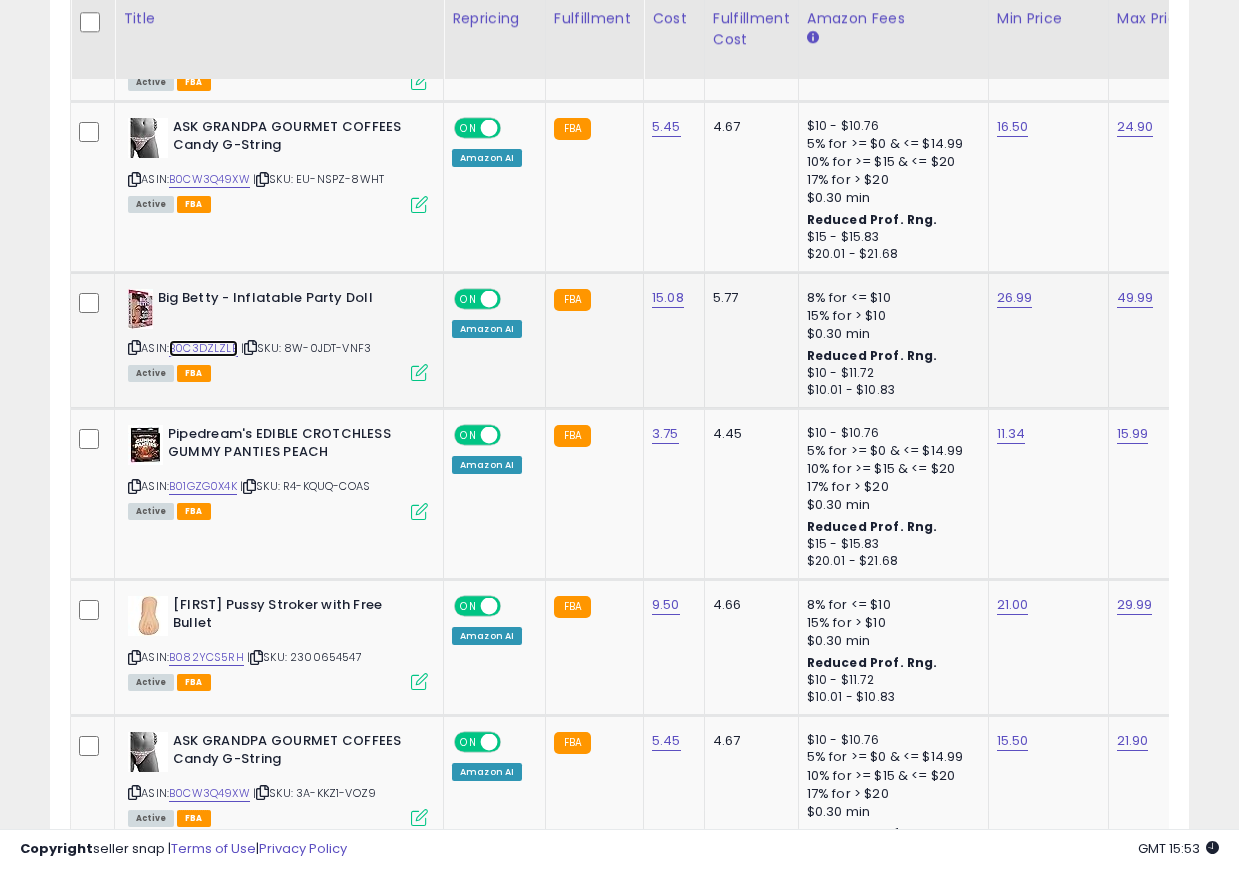 click on "B0C3DZLZLB" at bounding box center [203, 348] 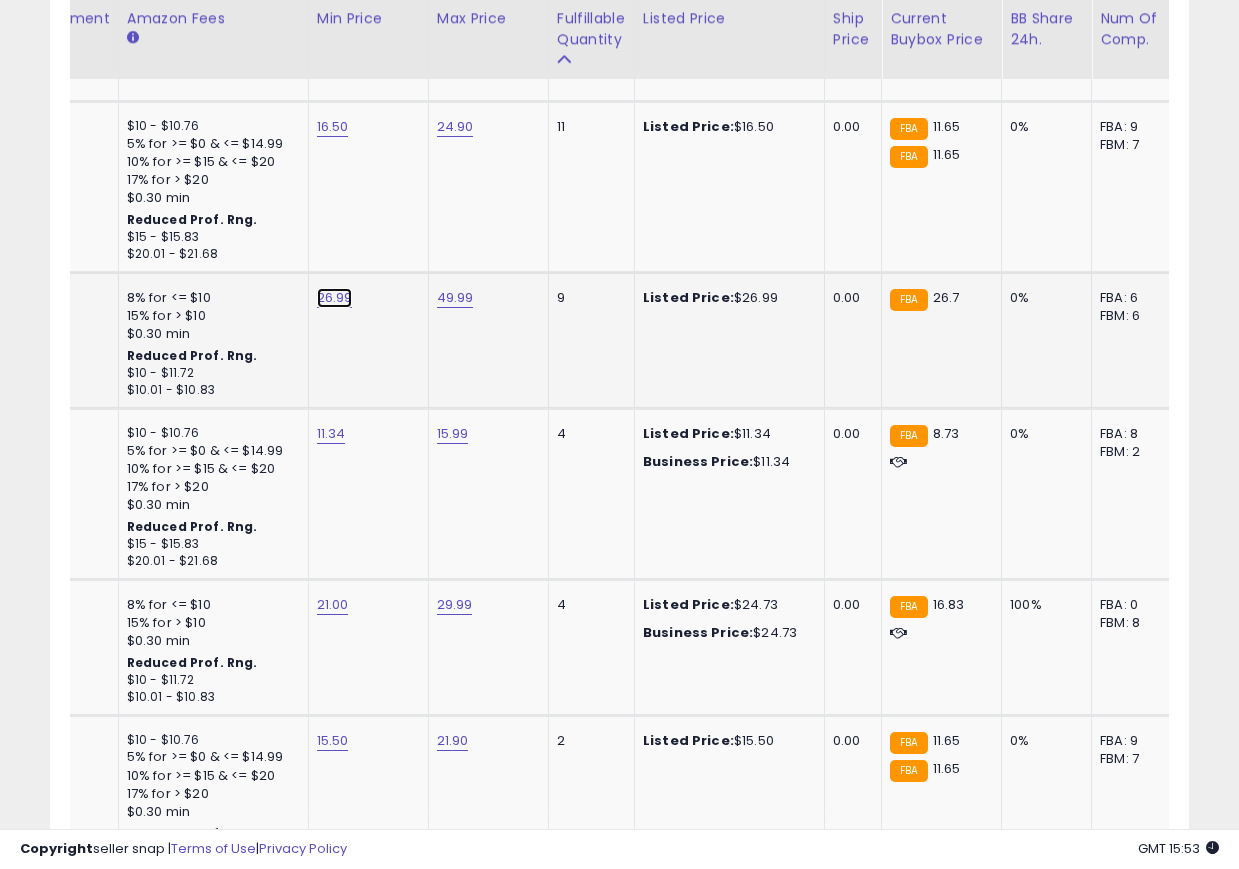 click on "26.99" at bounding box center (331, -2565) 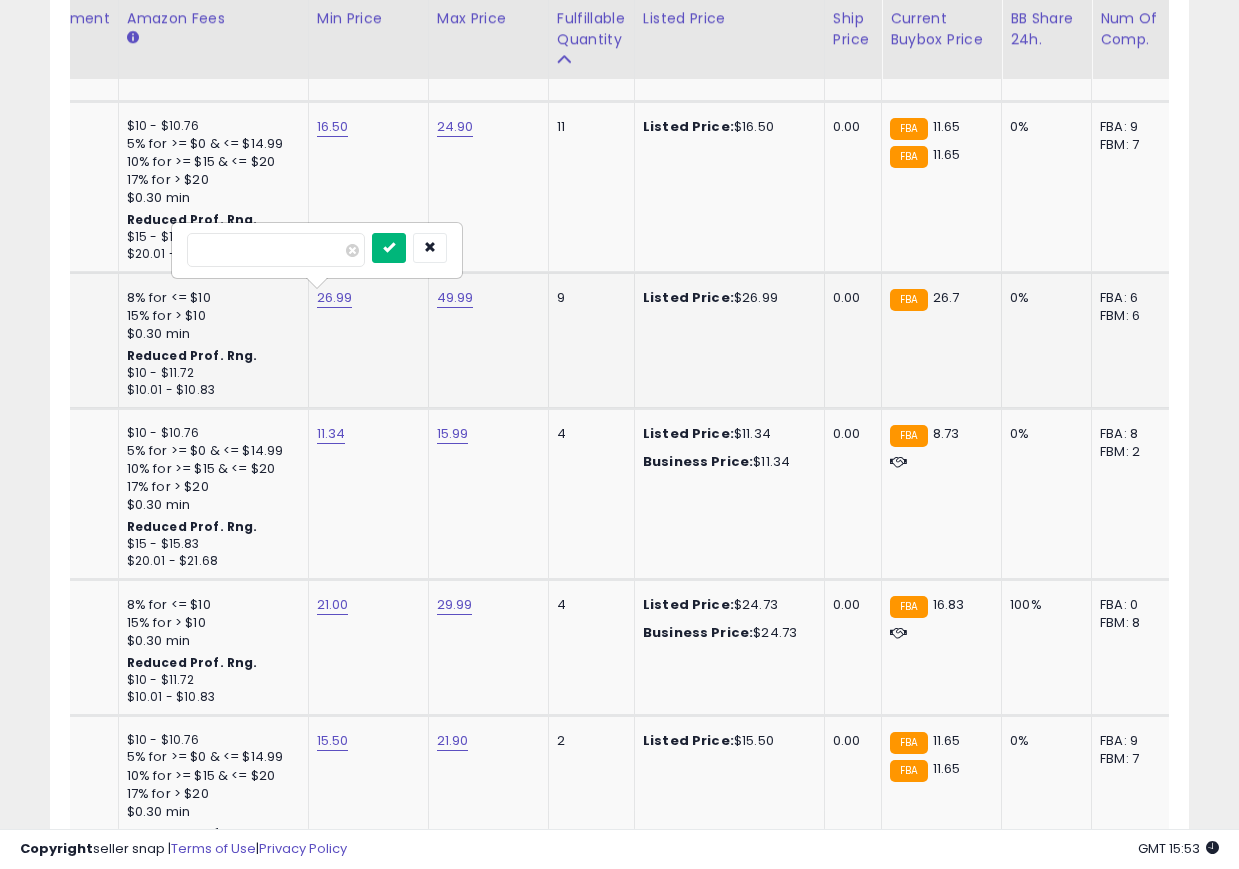 type on "*****" 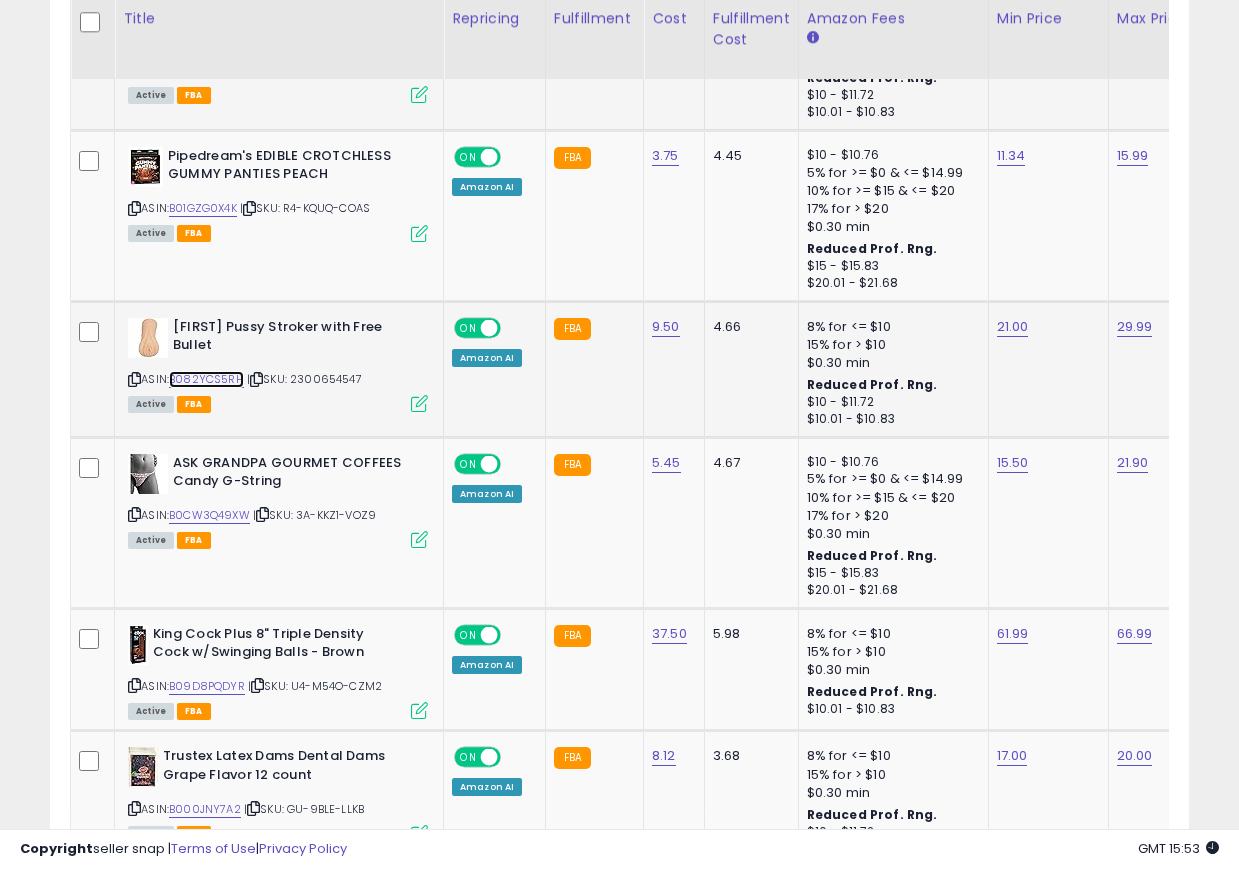 click on "B082YCS5RH" at bounding box center [206, 379] 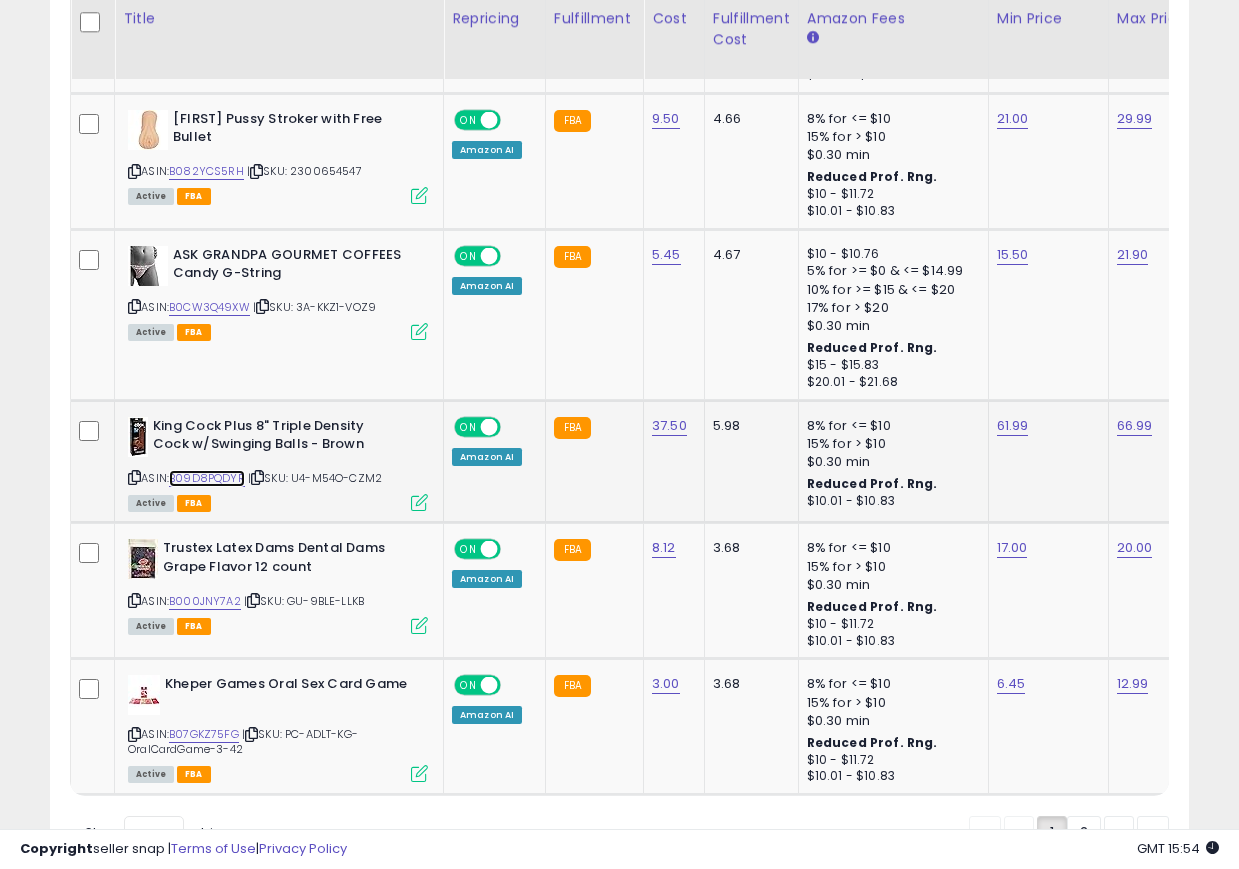 click on "B09D8PQDYR" at bounding box center (207, 478) 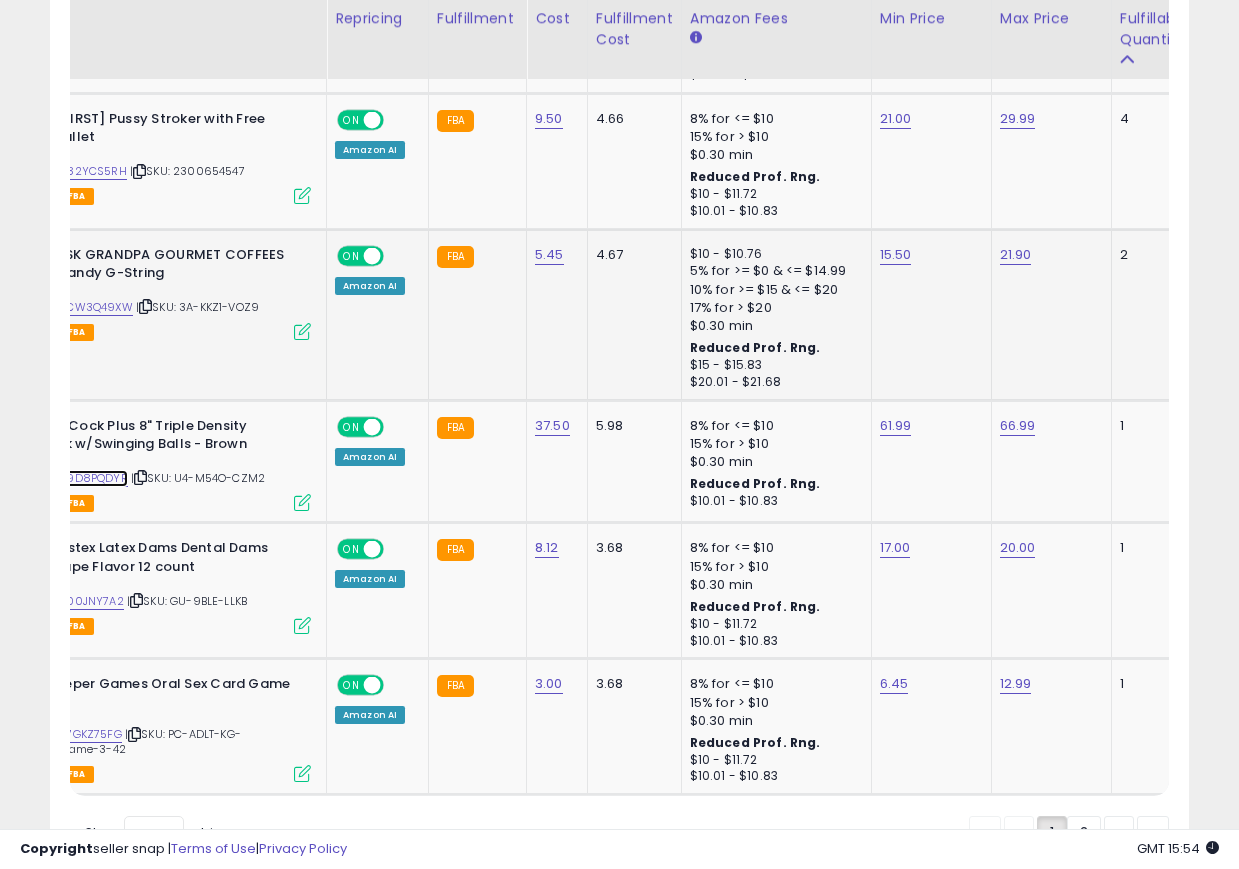 scroll, scrollTop: 0, scrollLeft: 8, axis: horizontal 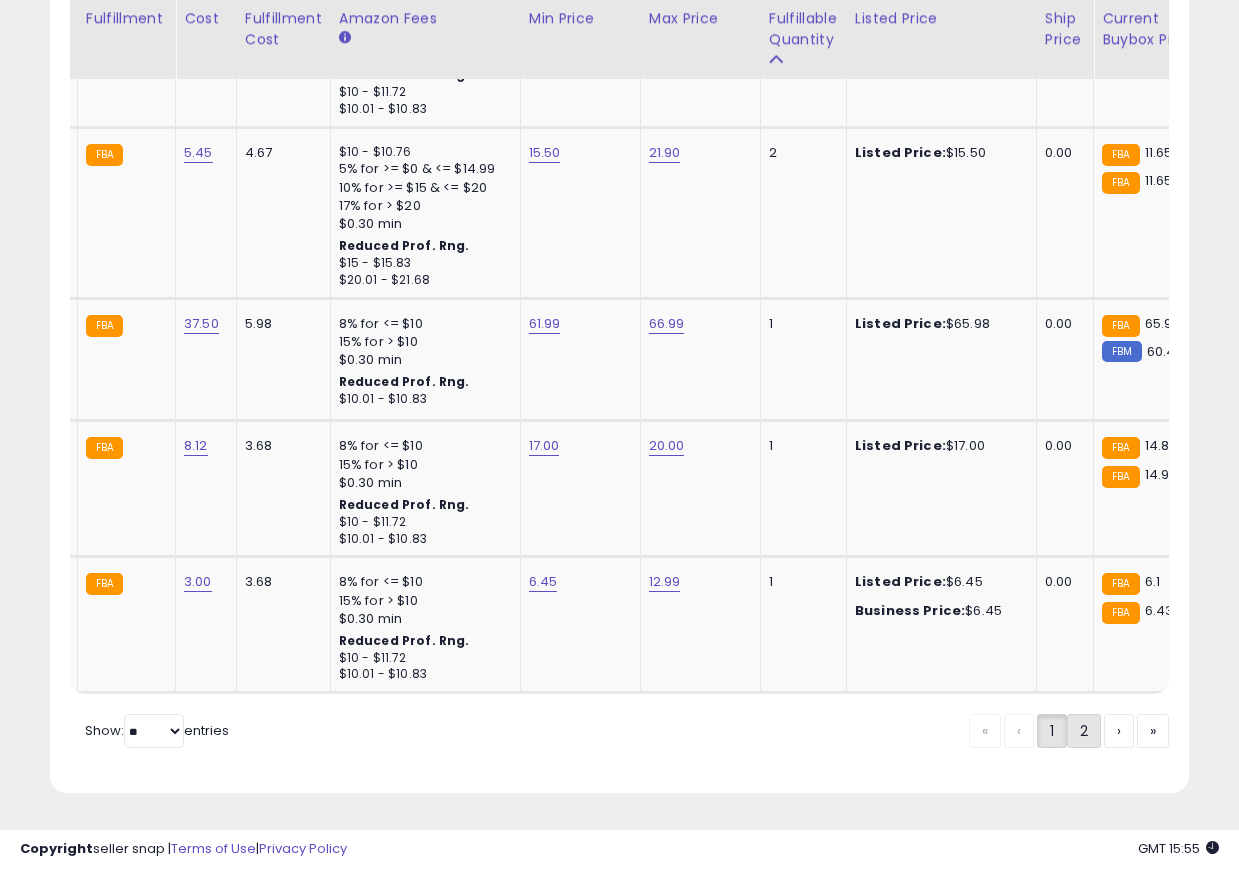 click on "2" 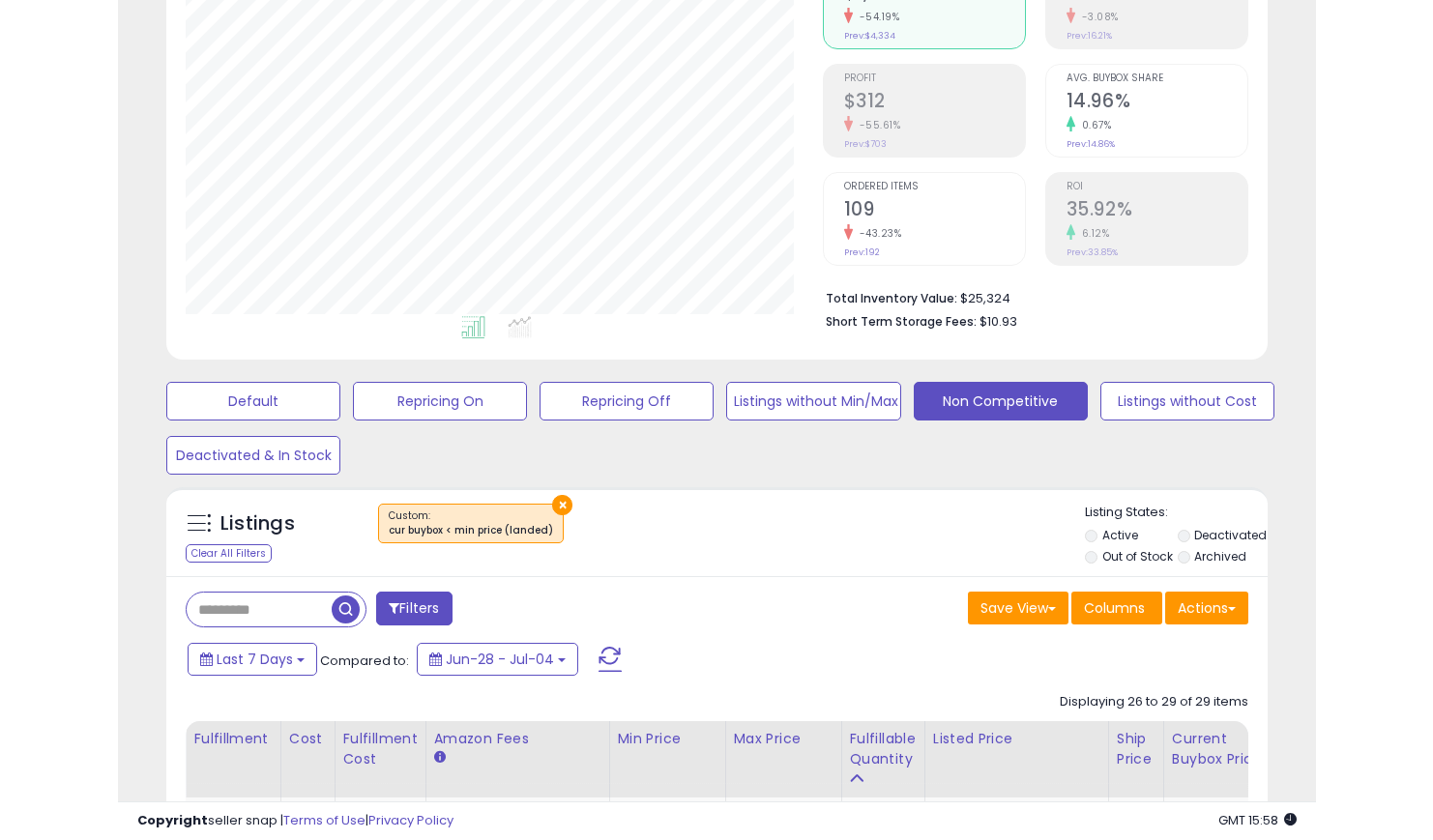 scroll, scrollTop: 966232, scrollLeft: 966136, axis: both 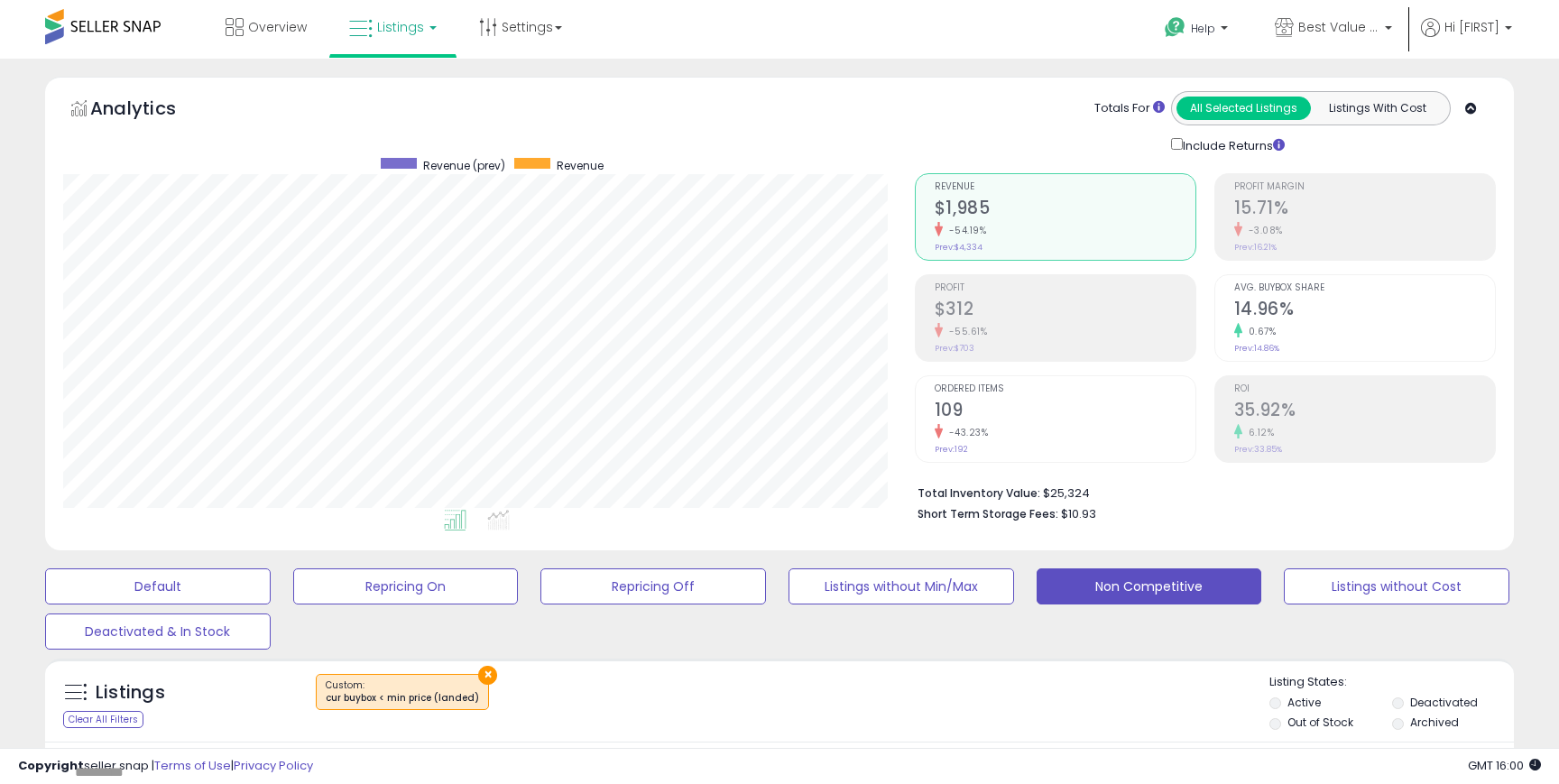 click at bounding box center (103, 26) 